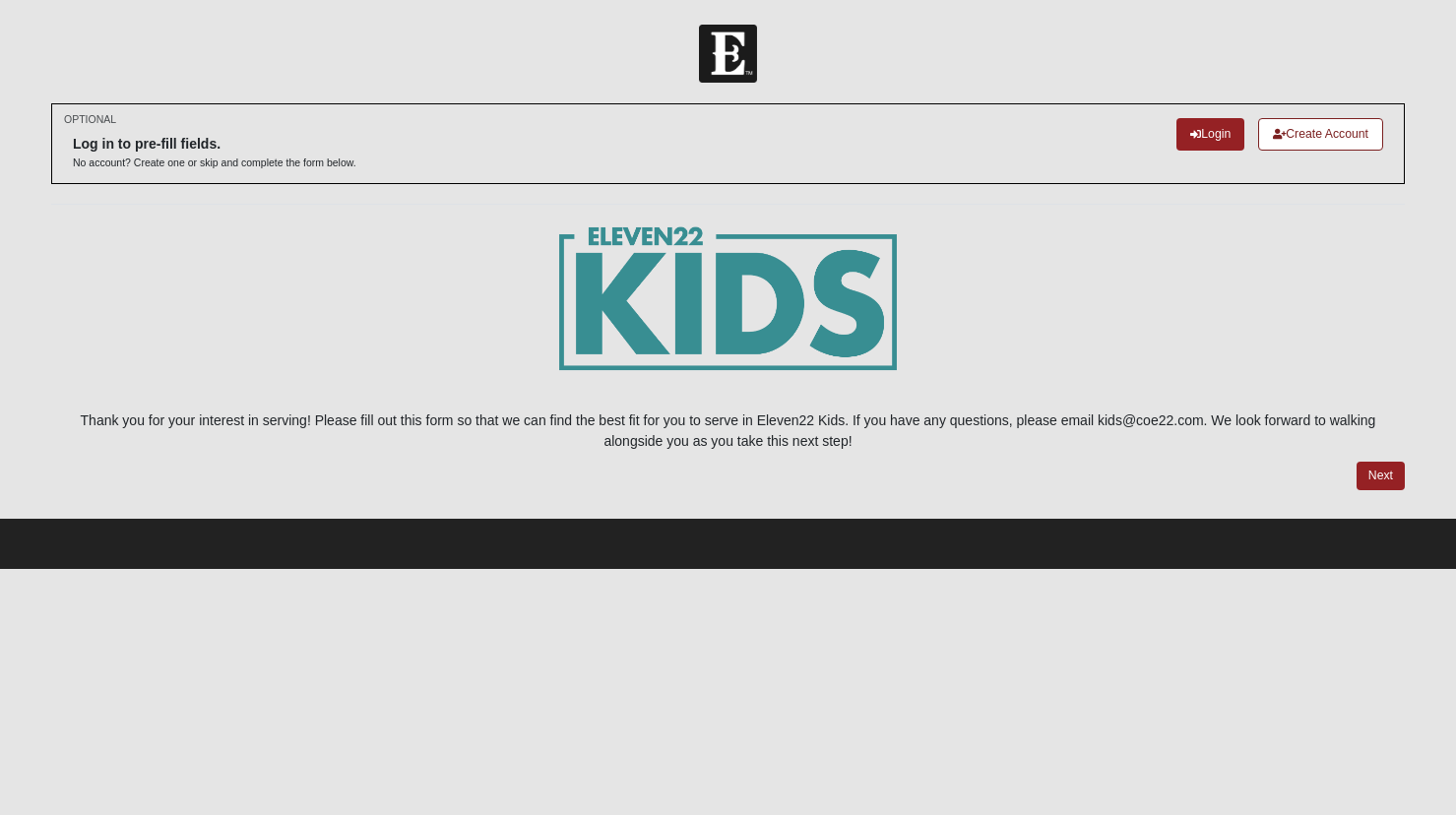scroll, scrollTop: 0, scrollLeft: 0, axis: both 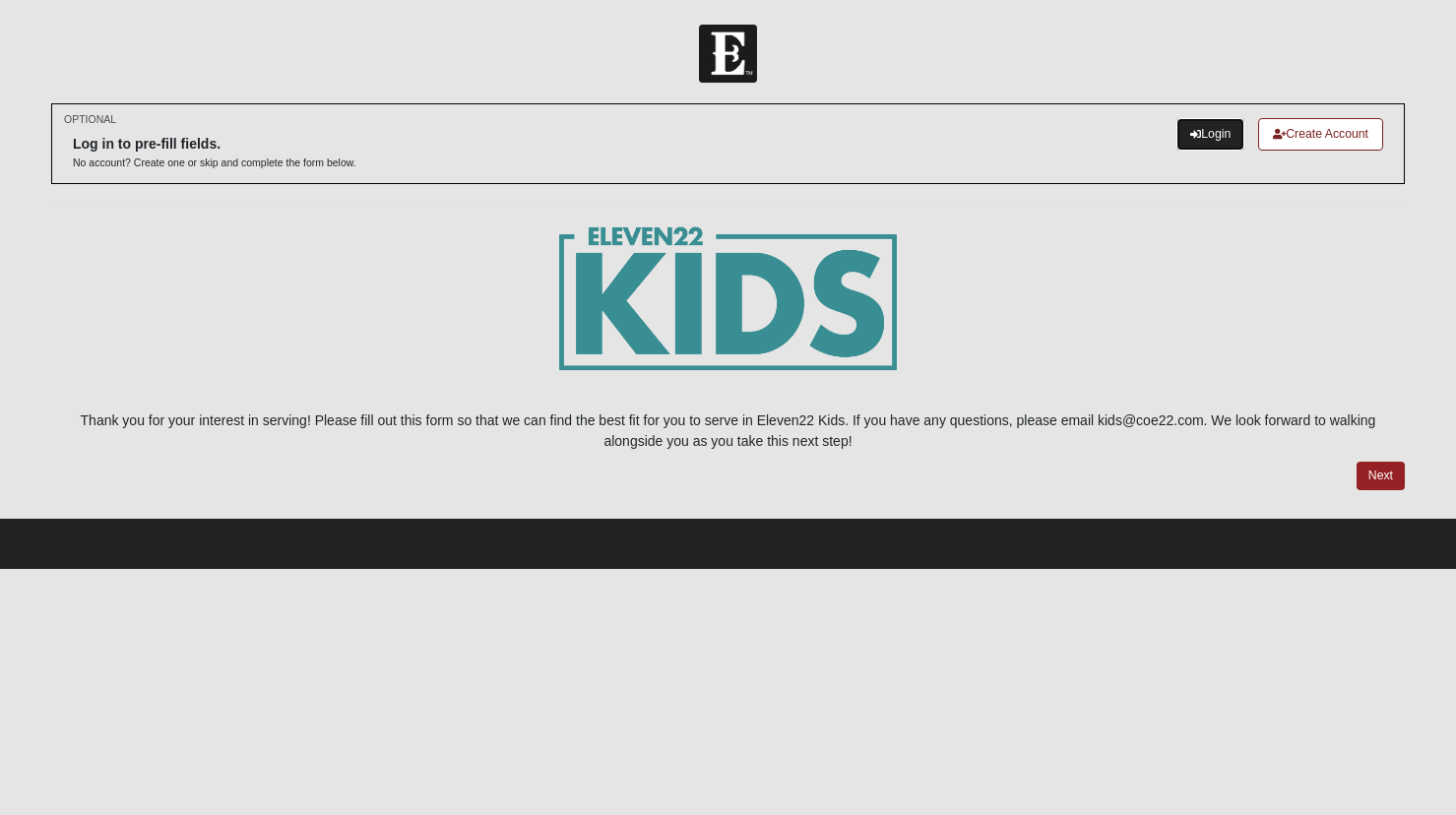 click on "Login" at bounding box center [1210, 134] 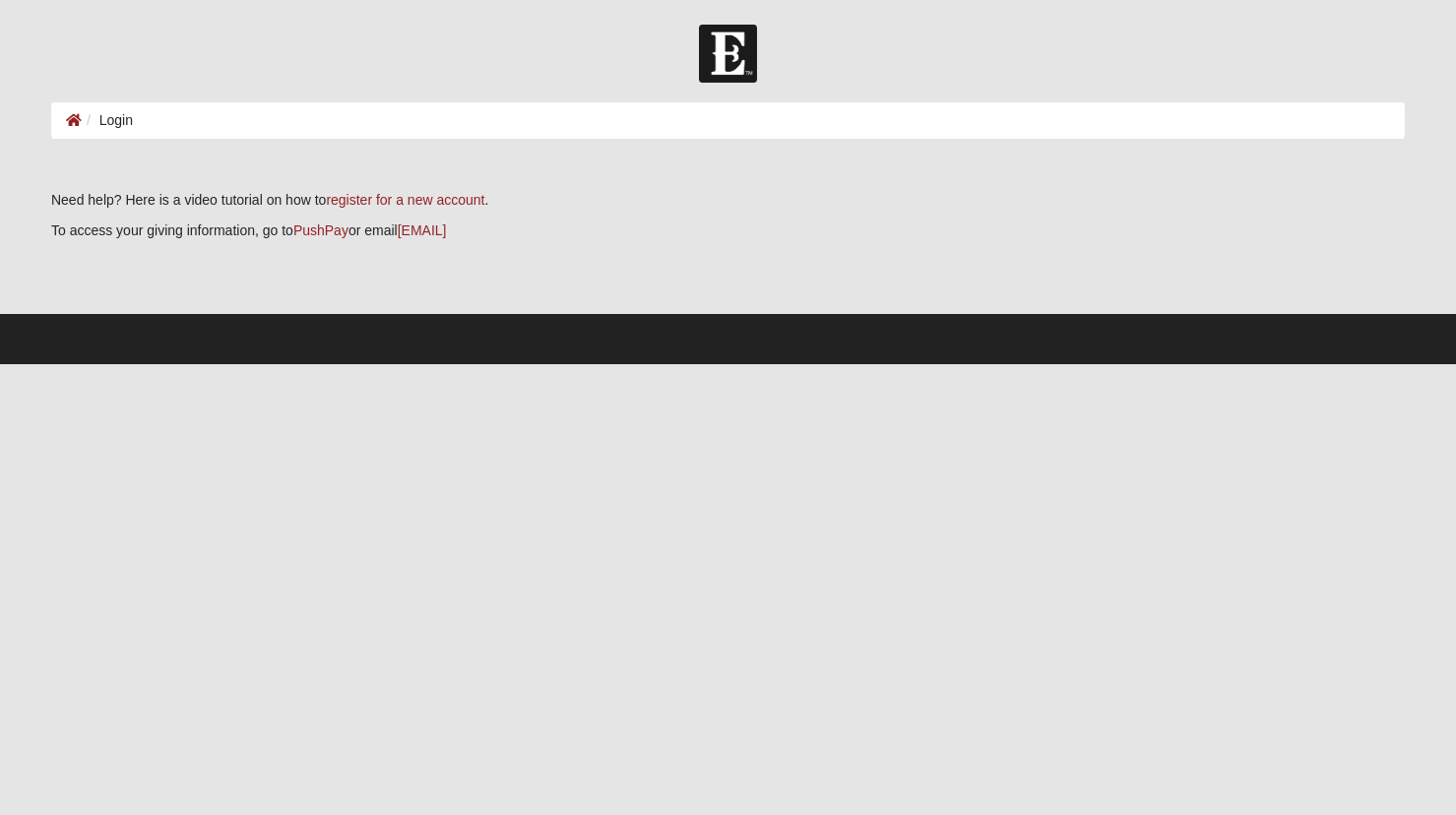 scroll, scrollTop: 0, scrollLeft: 0, axis: both 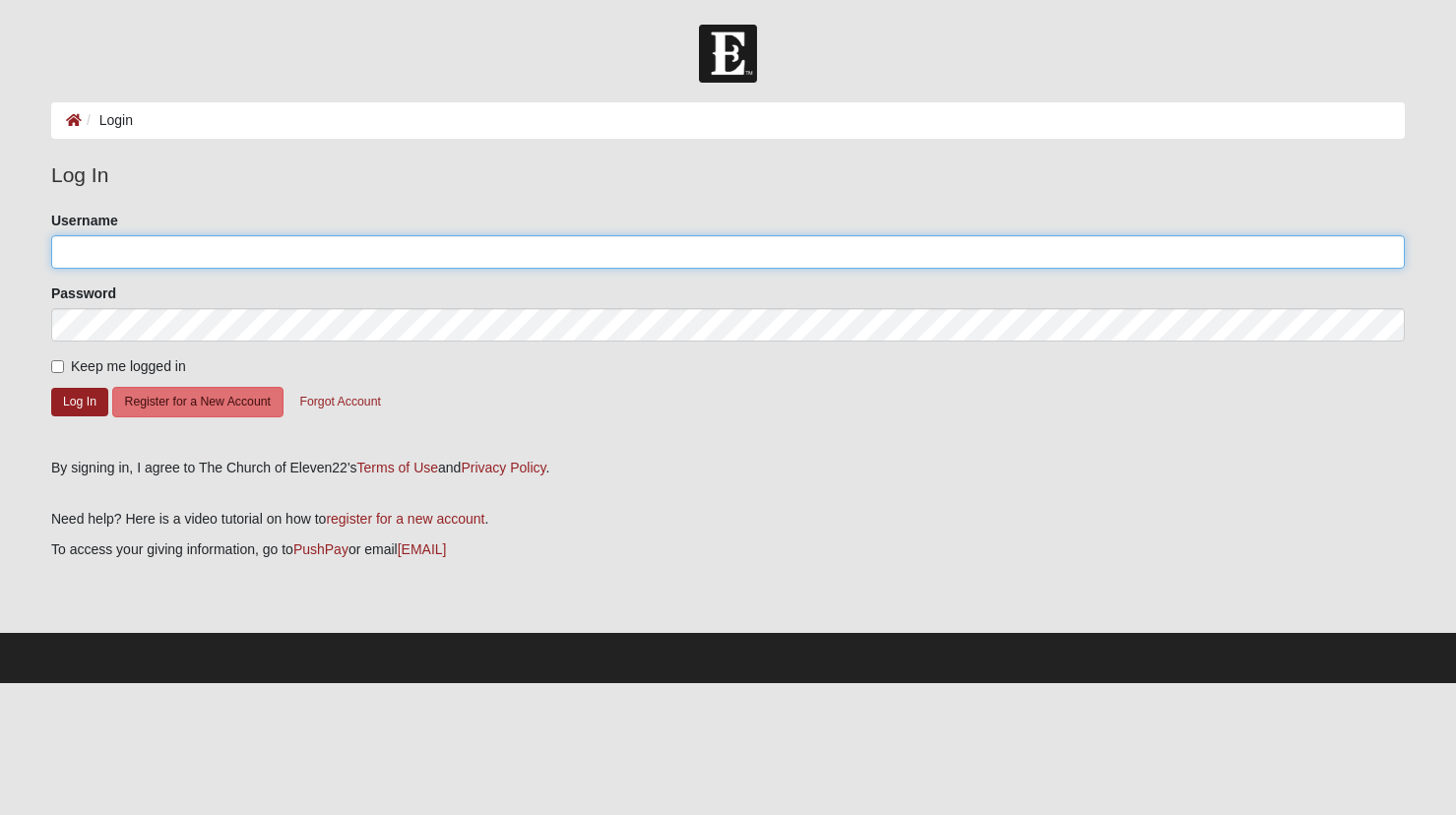 click on "Username" 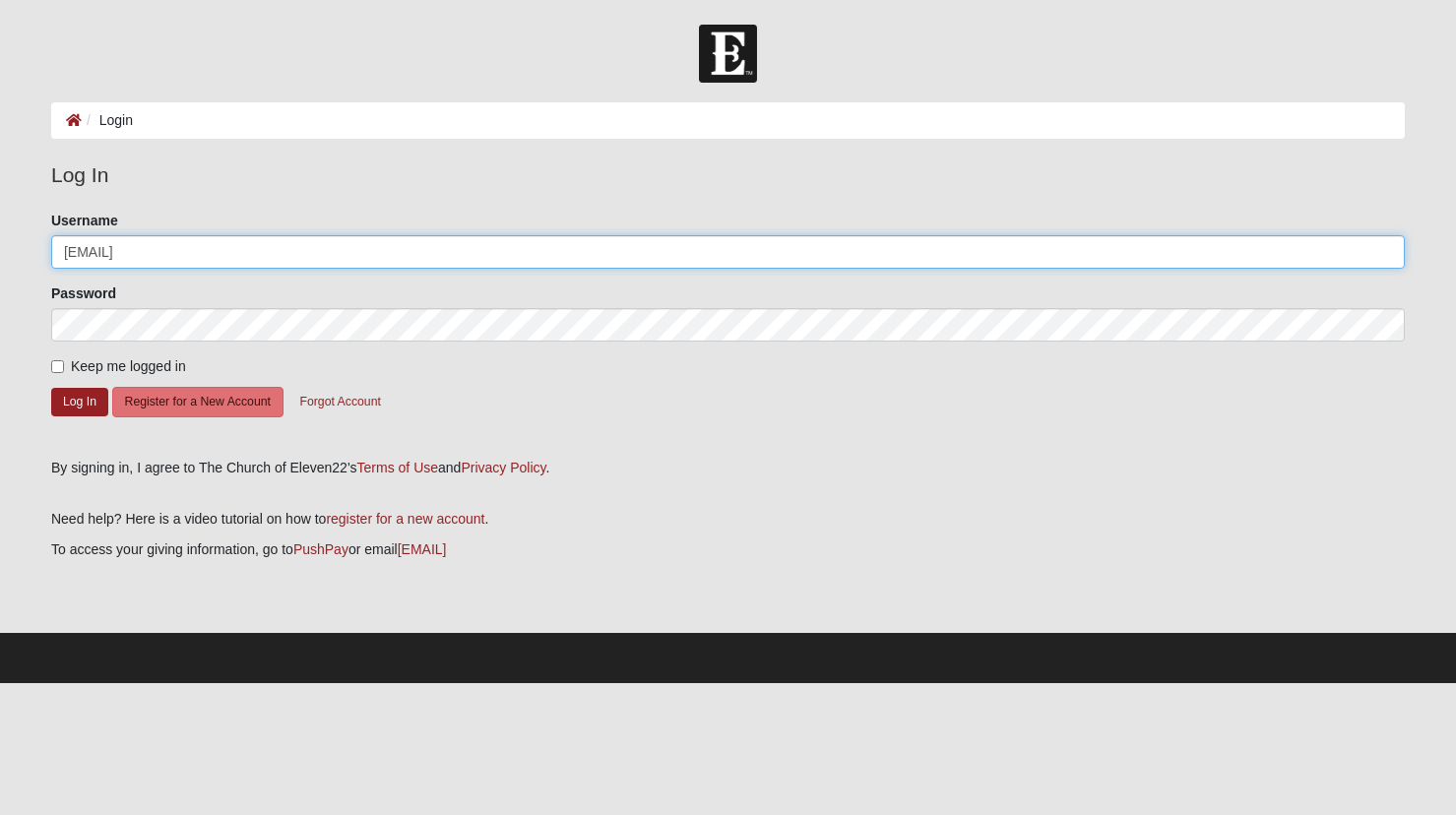 drag, startPoint x: 214, startPoint y: 252, endPoint x: 30, endPoint y: 256, distance: 184.04347 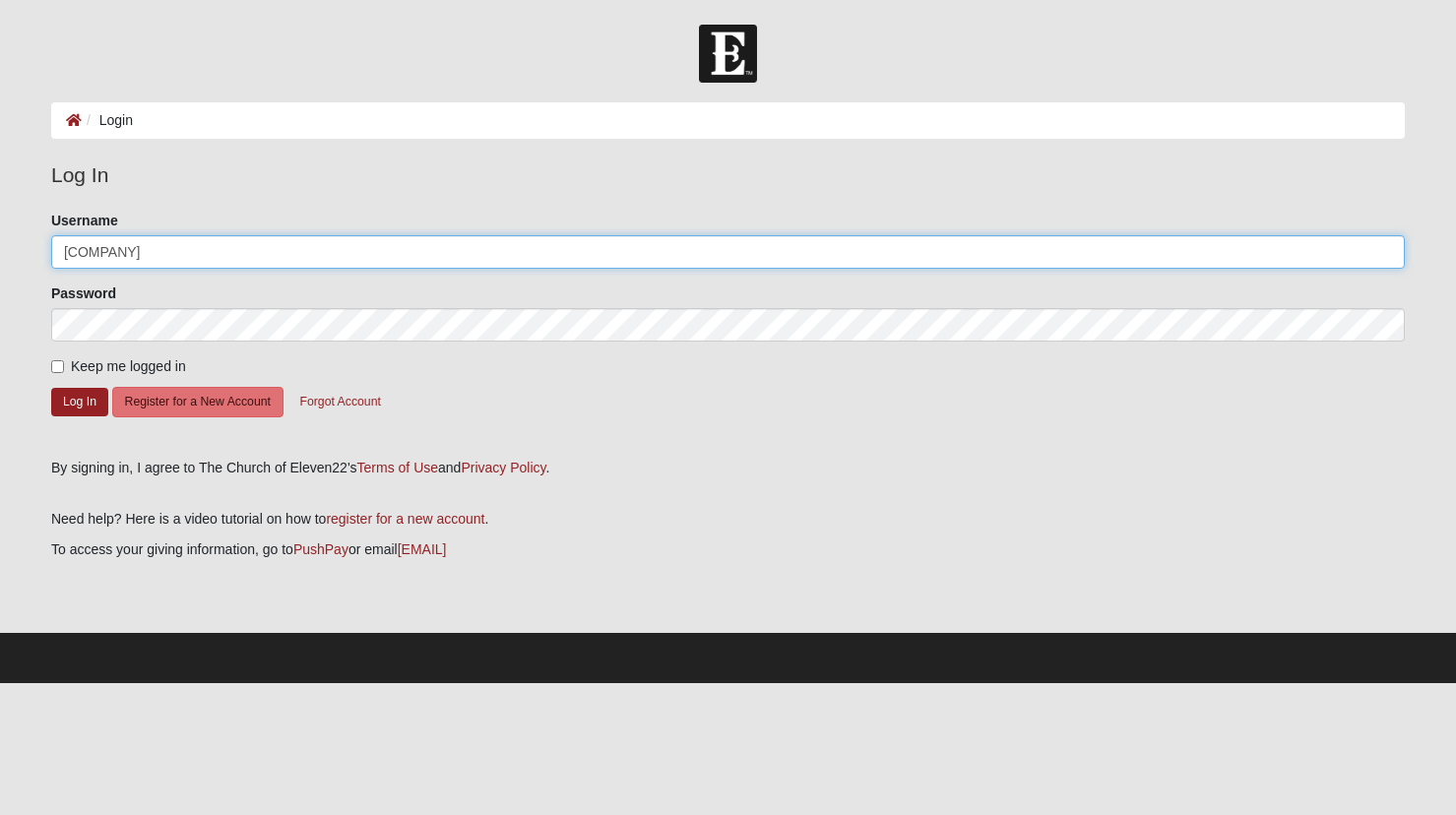 drag, startPoint x: 179, startPoint y: 253, endPoint x: 104, endPoint y: 252, distance: 75.00667 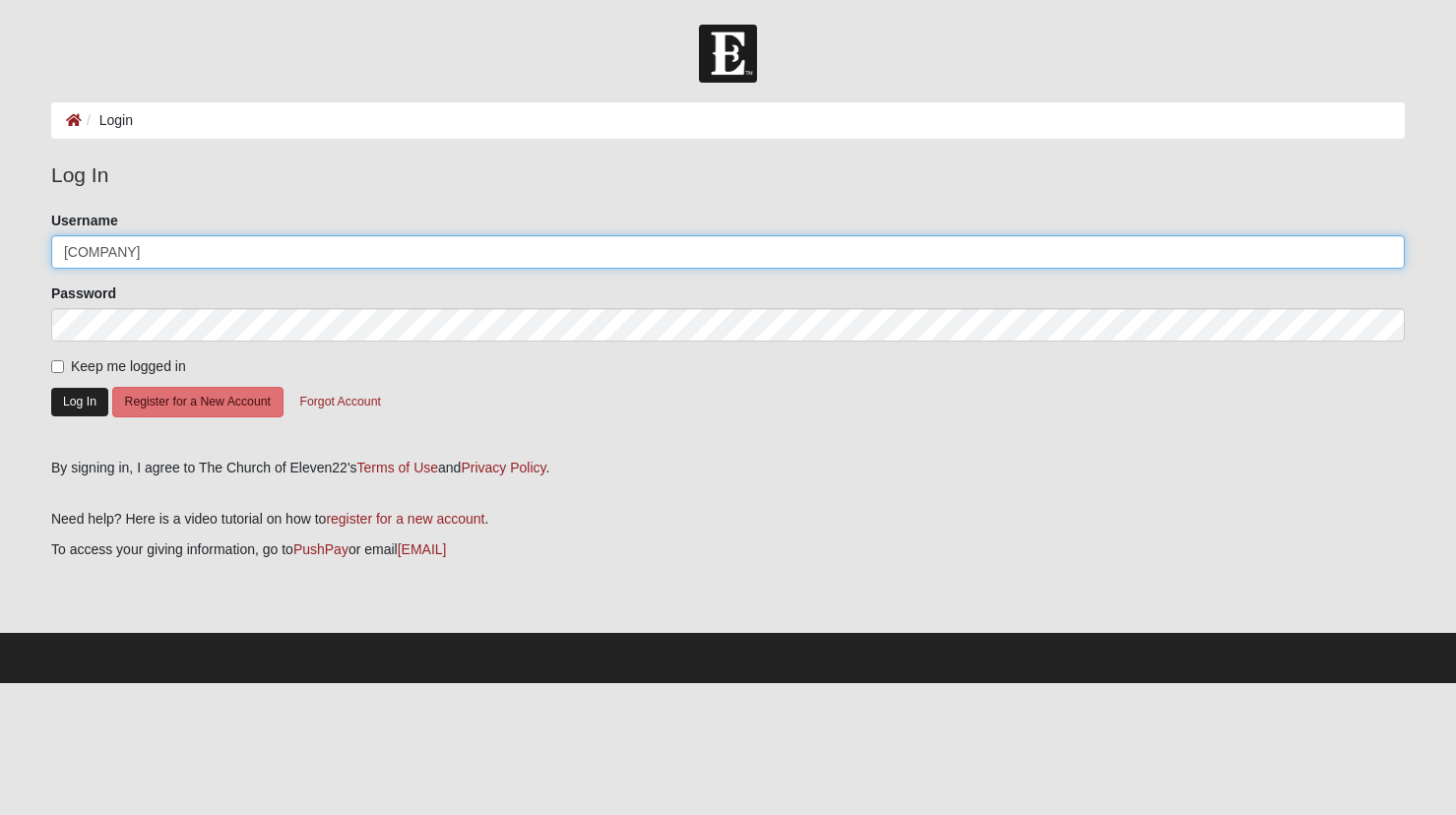 type on "[COMPANY]" 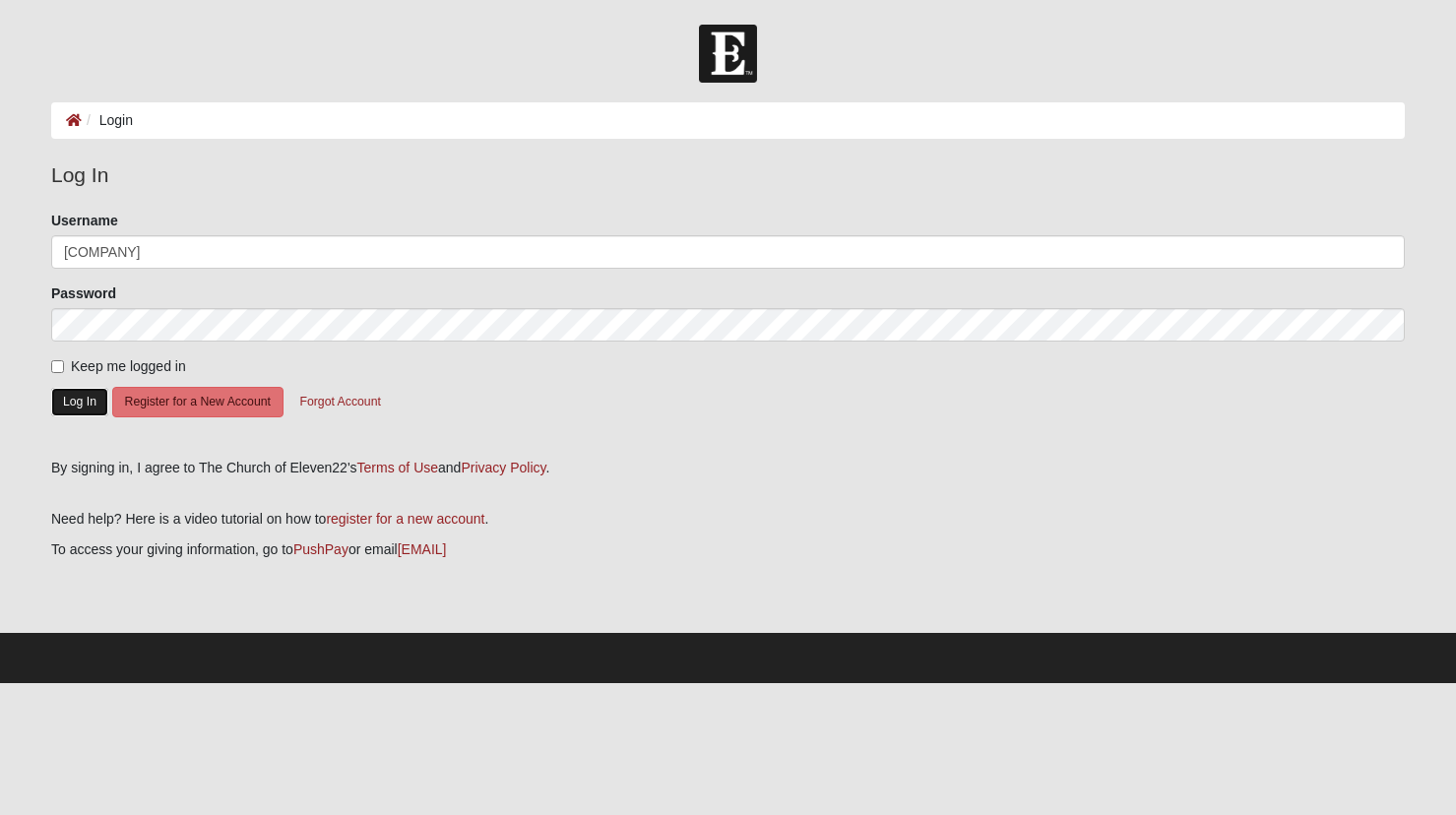 click on "Log In" 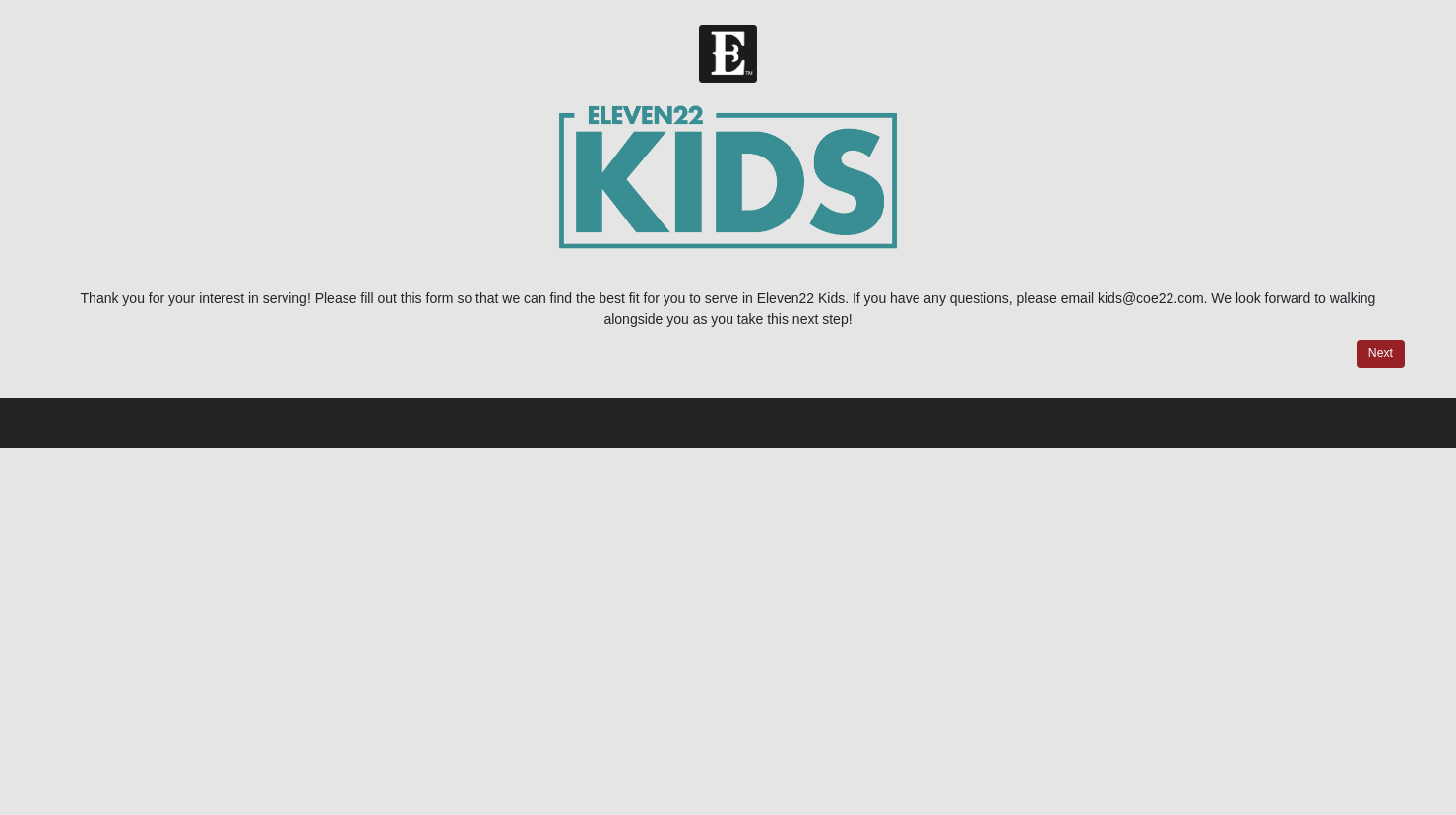 scroll, scrollTop: 0, scrollLeft: 0, axis: both 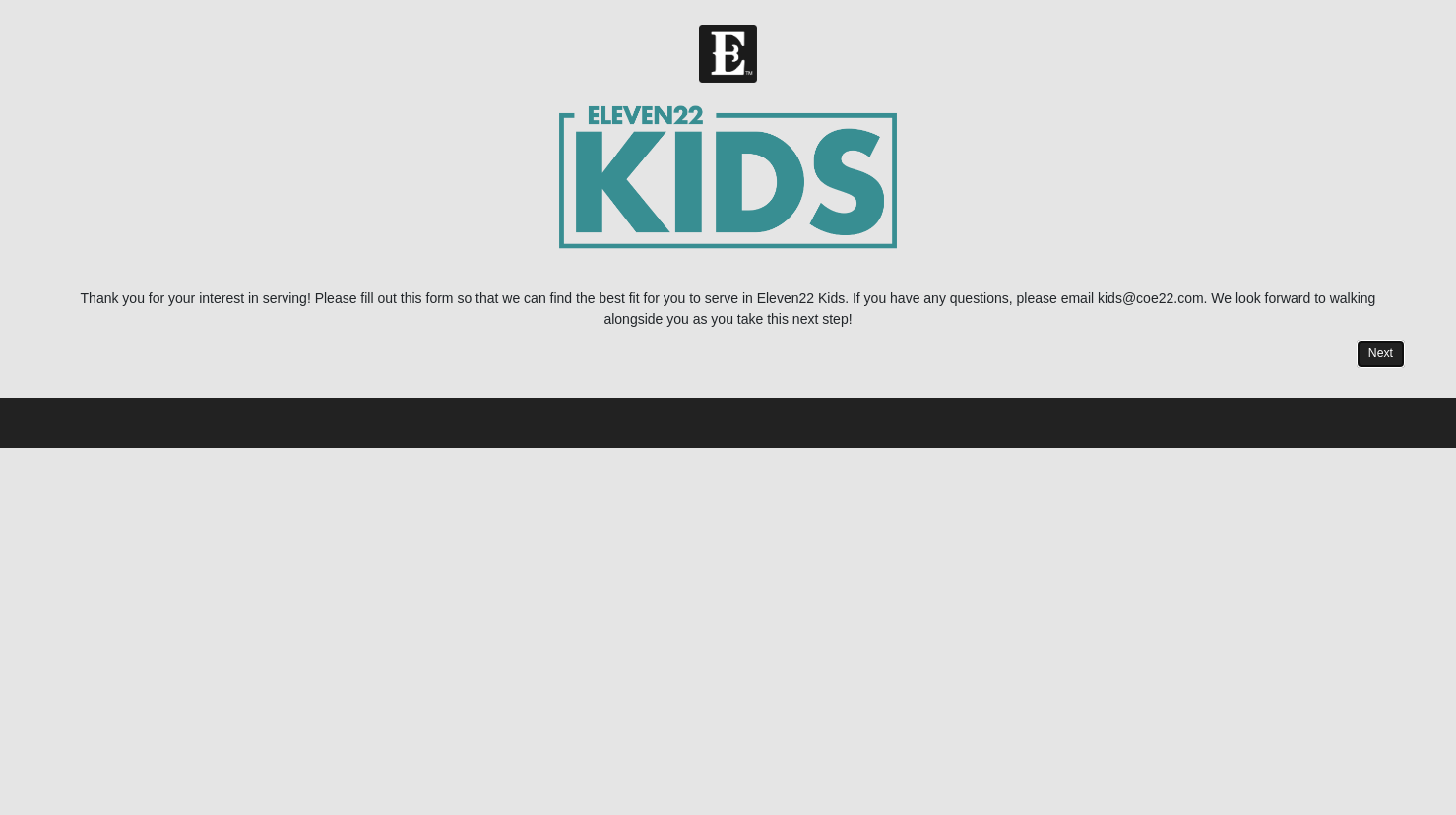 click on "Next" at bounding box center [1380, 353] 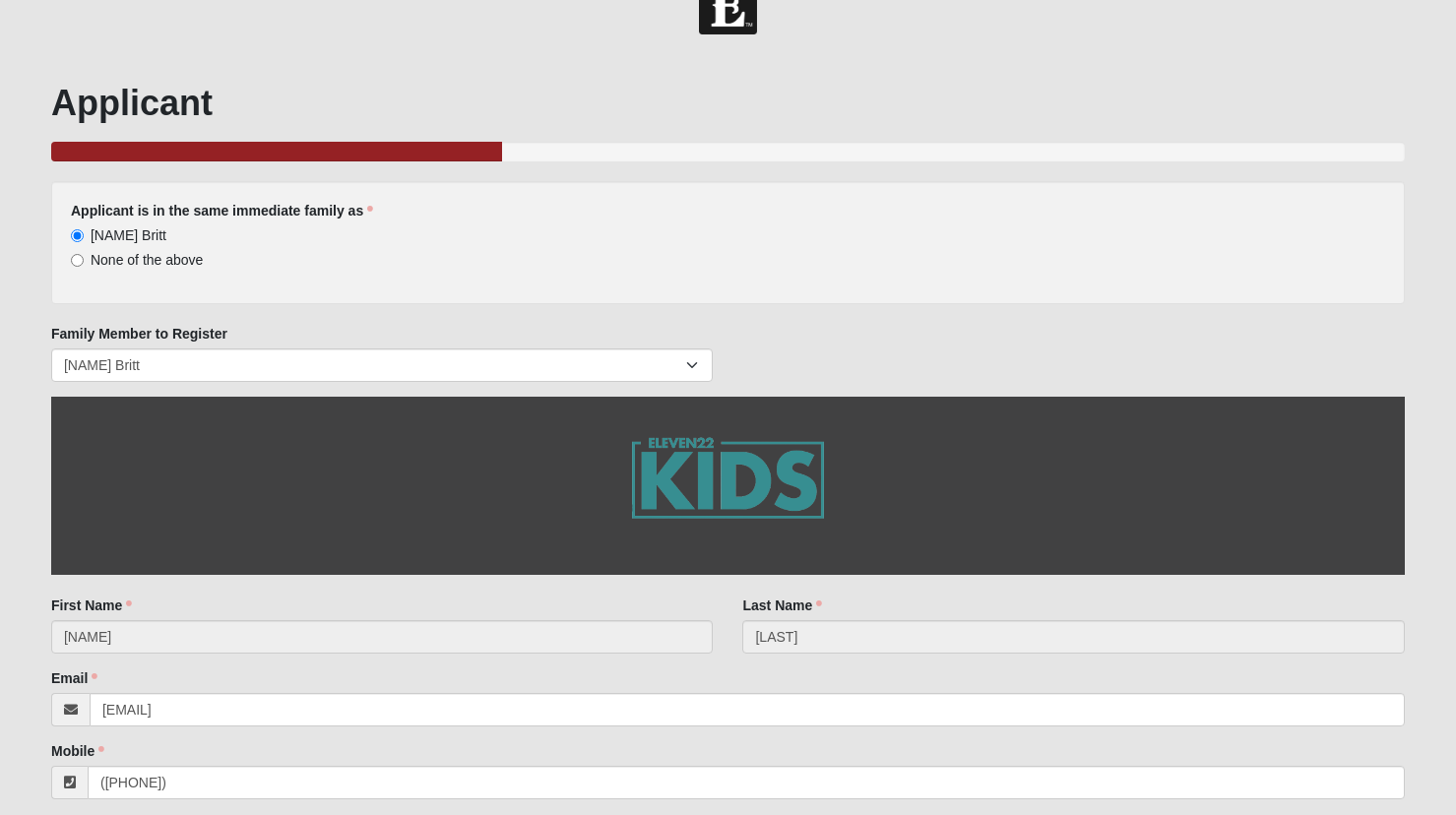 scroll, scrollTop: 49, scrollLeft: 0, axis: vertical 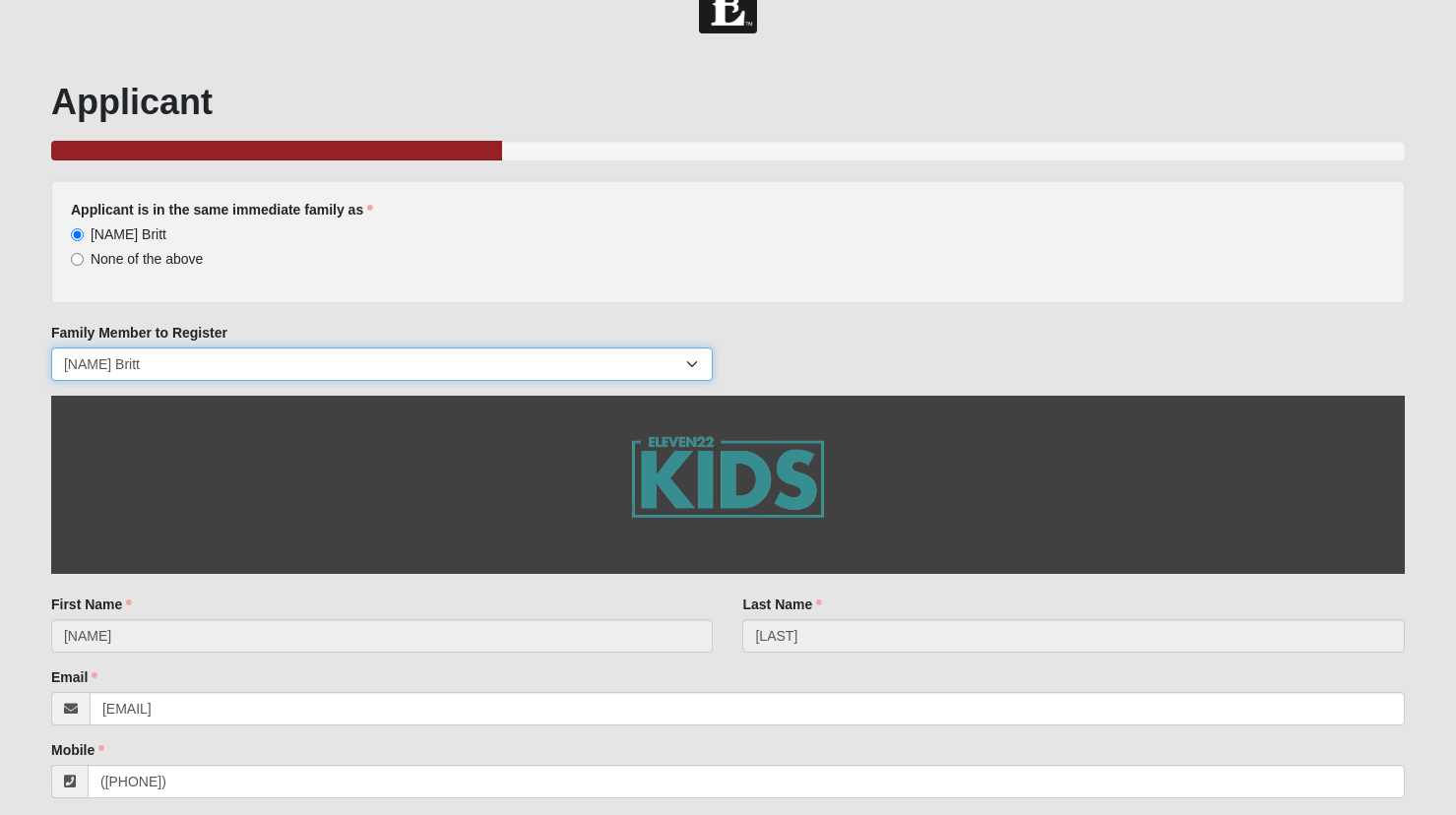click on "[FIRST] [LAST]
[FIRST] [LAST]
[FIRST] [LAST]
[FIRST] [LAST]" at bounding box center (382, 364) 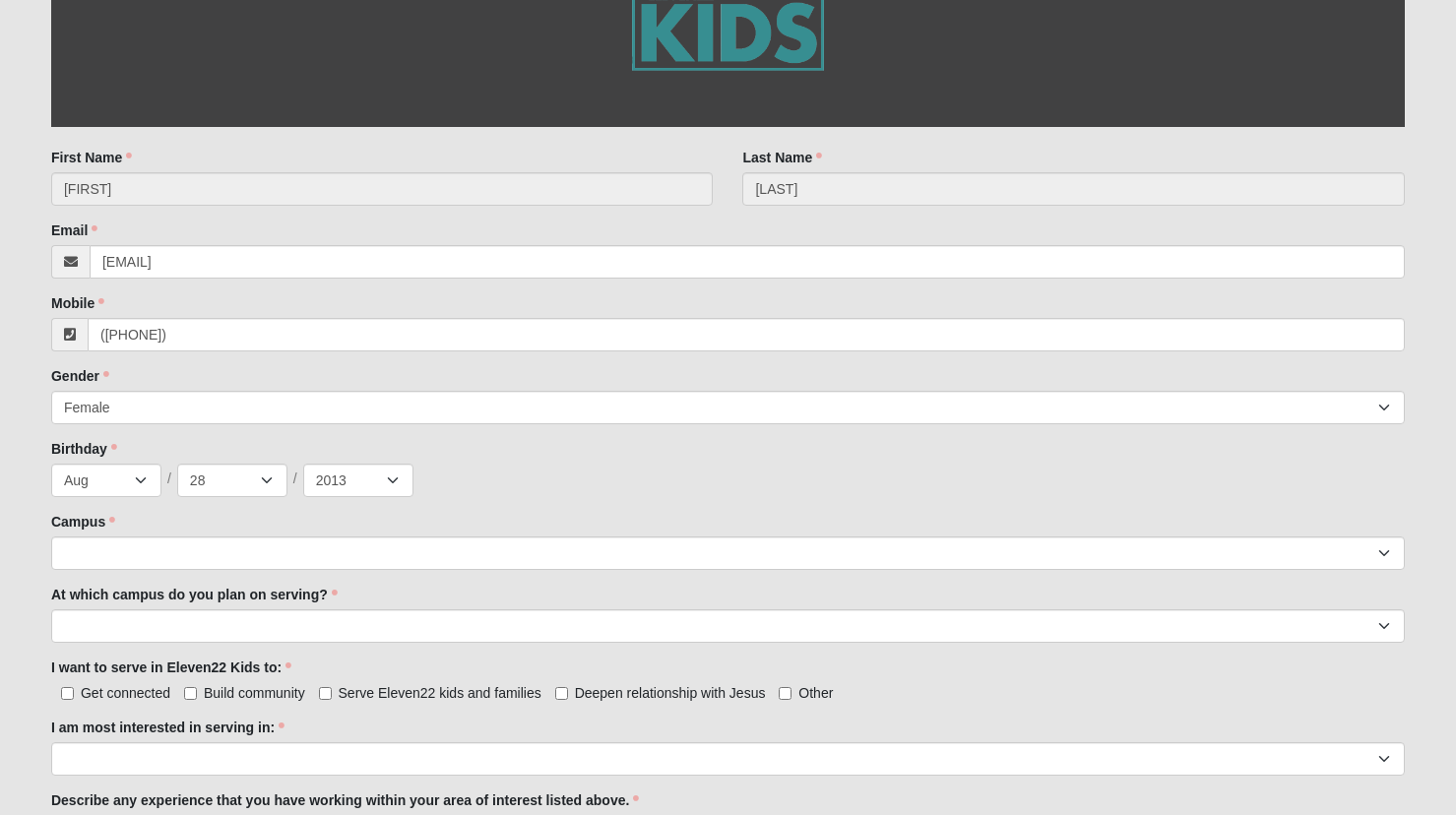 scroll, scrollTop: 573, scrollLeft: 0, axis: vertical 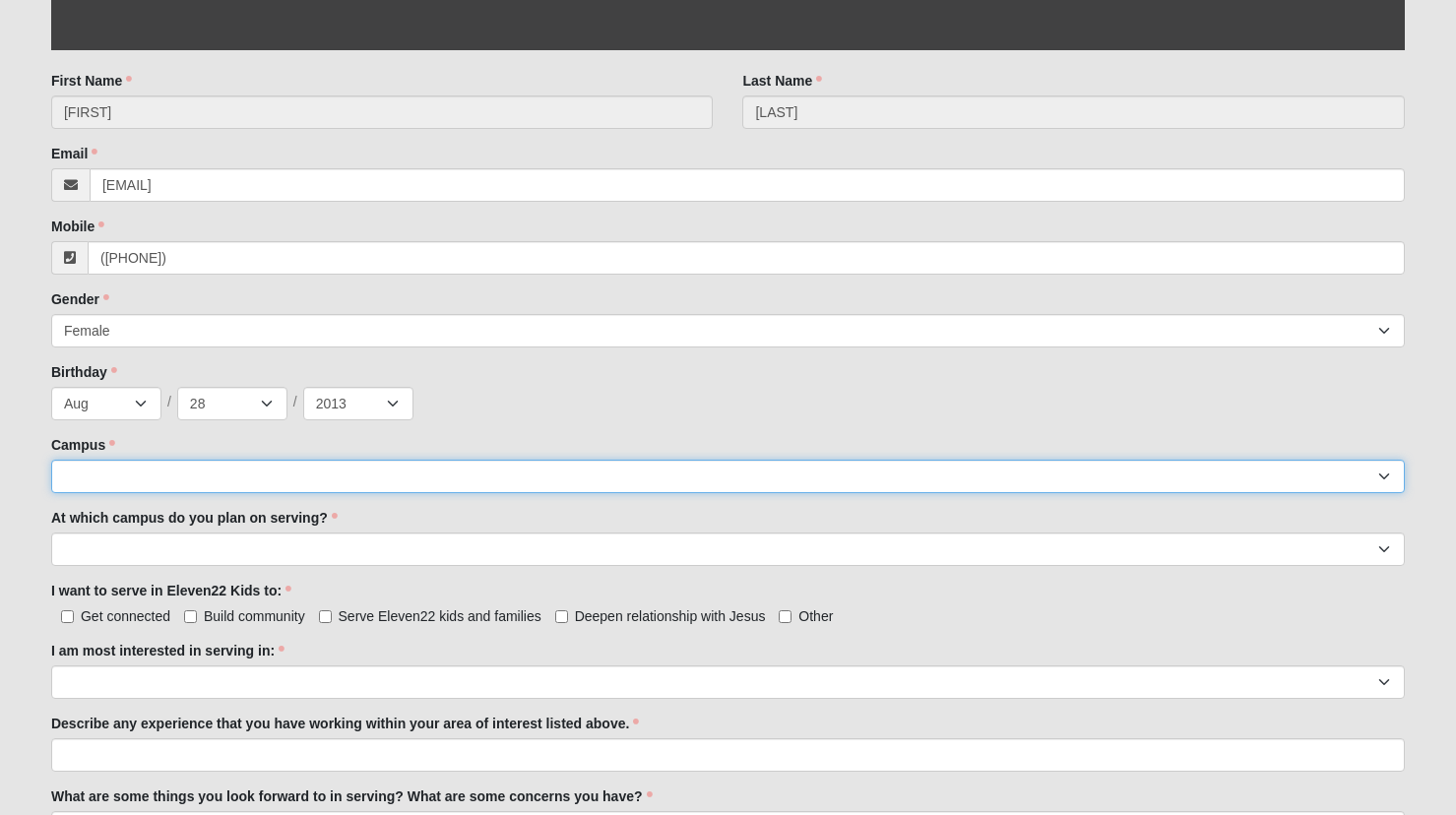 click on "Arlington
Baymeadows
Eleven22 Online
Fleming Island
Jesup
Mandarin
North Jax
Orange Park
Outpost
Palatka (Coming Soon)
Ponte Vedra
San Pablo
St. Johns
St. Augustine (Coming Soon)
Wildlight
NONE" at bounding box center [728, 476] 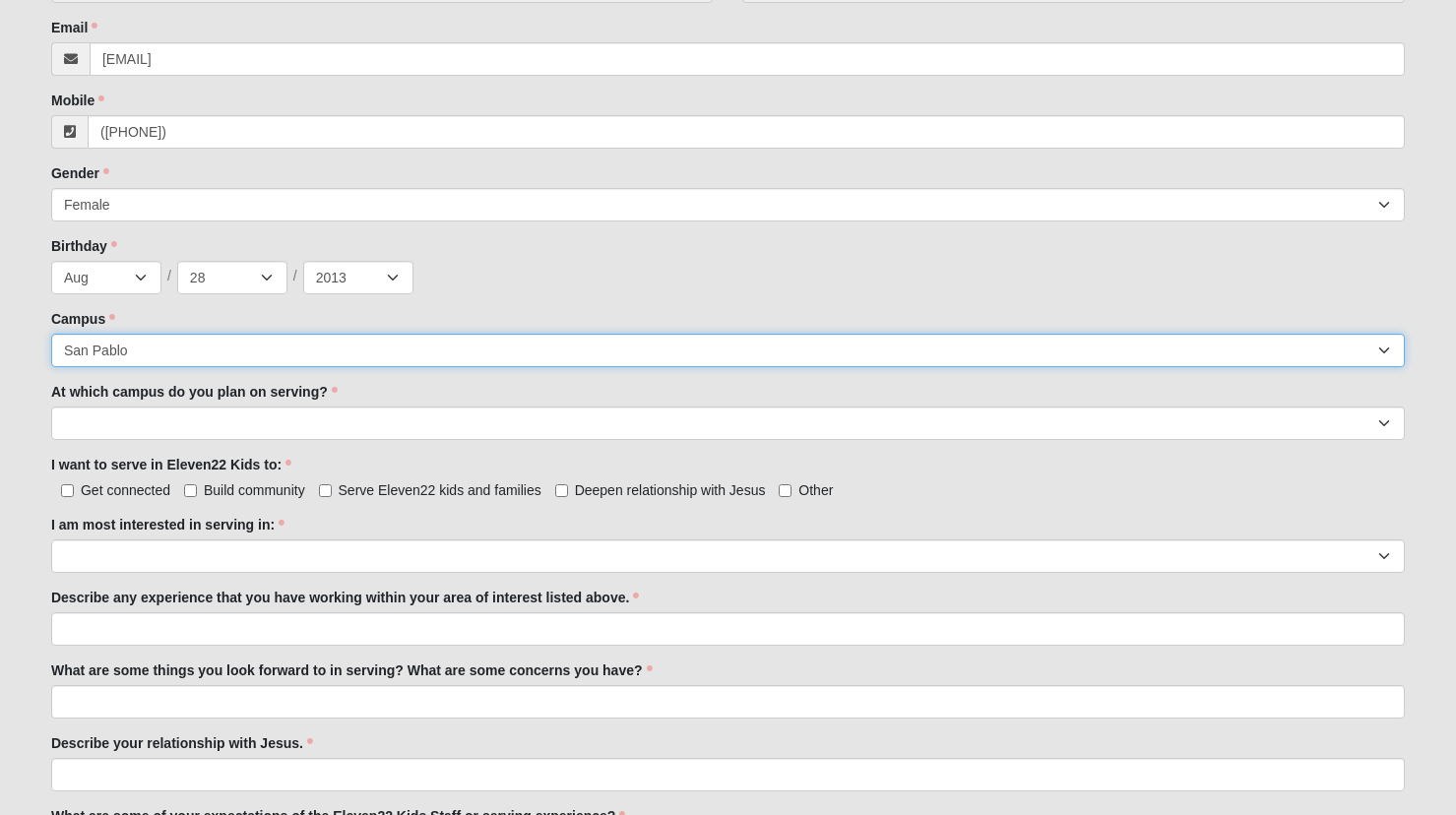 scroll, scrollTop: 701, scrollLeft: 0, axis: vertical 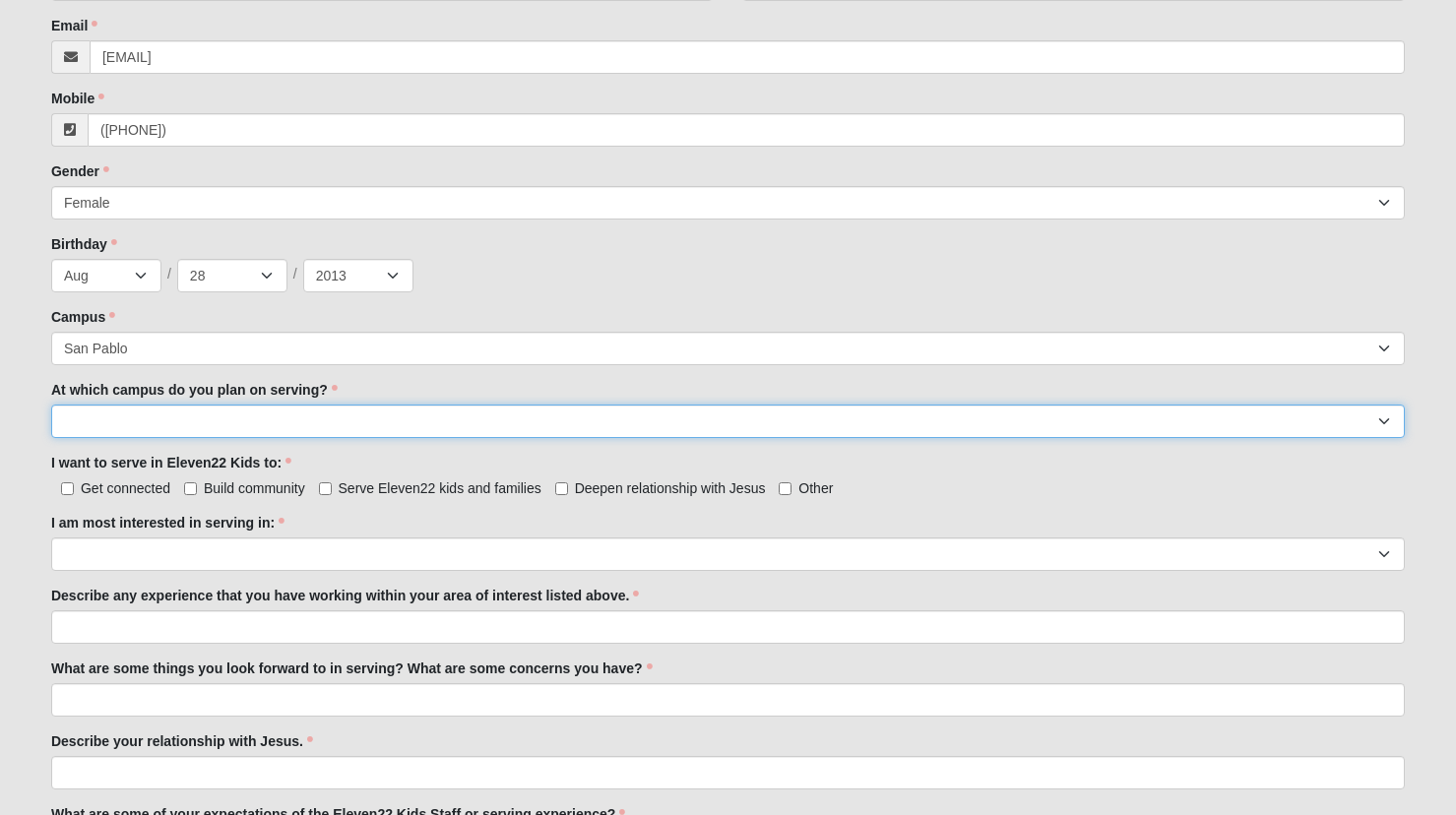 click on "Arlington
Baymeadows
Fleming Island
Jesup
Mandarin
North Jax
Orange Park
Palatka
Ponte Vedra
San Pablo
St. Augustine
St. Johns
Wildlight" at bounding box center [728, 421] 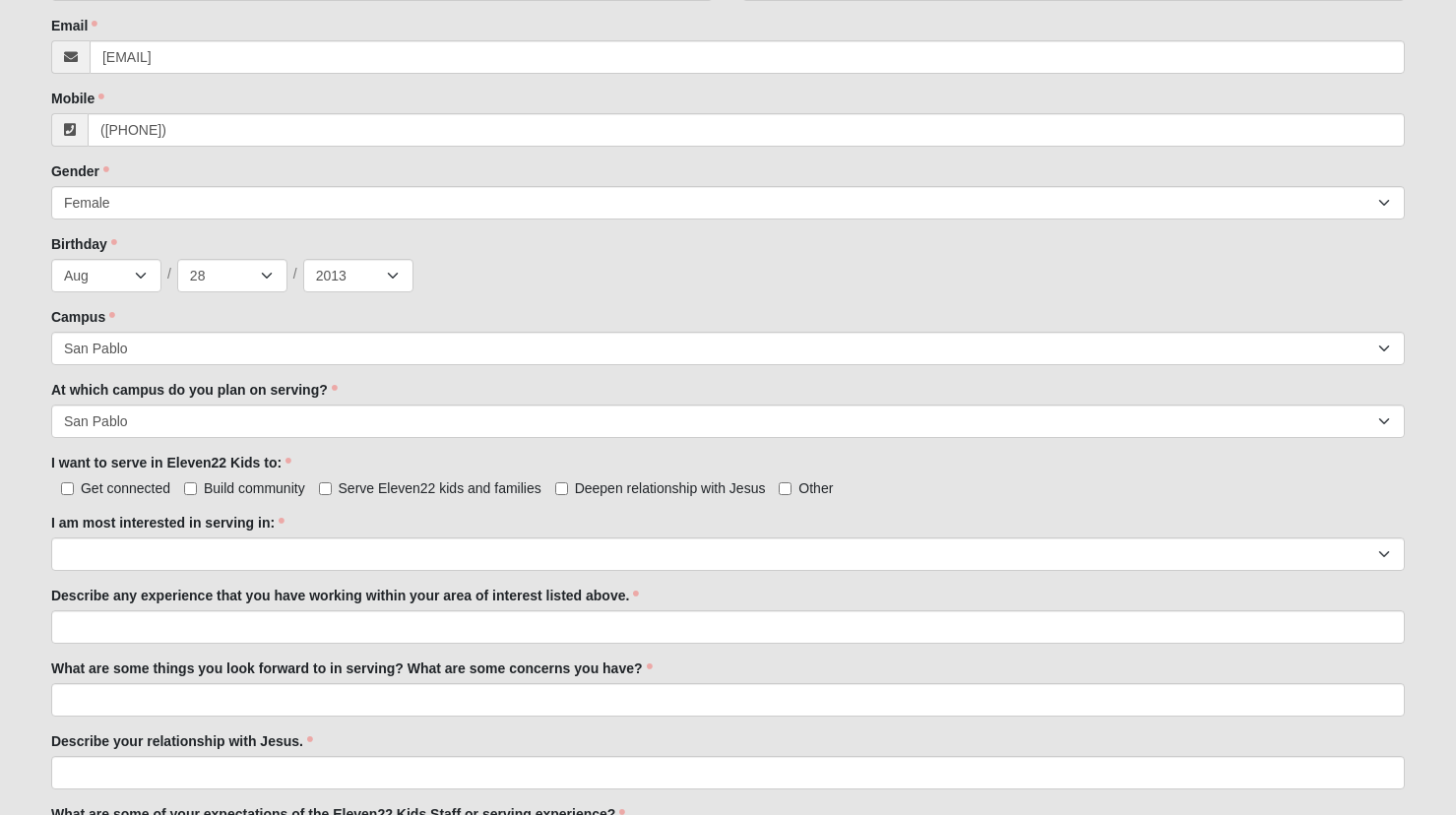click on "Get connected
Build community
Serve Eleven22 kids and families
Deepen relationship with Jesus
Other I want to serve in Eleven22 Kids to: is required." at bounding box center [728, 487] 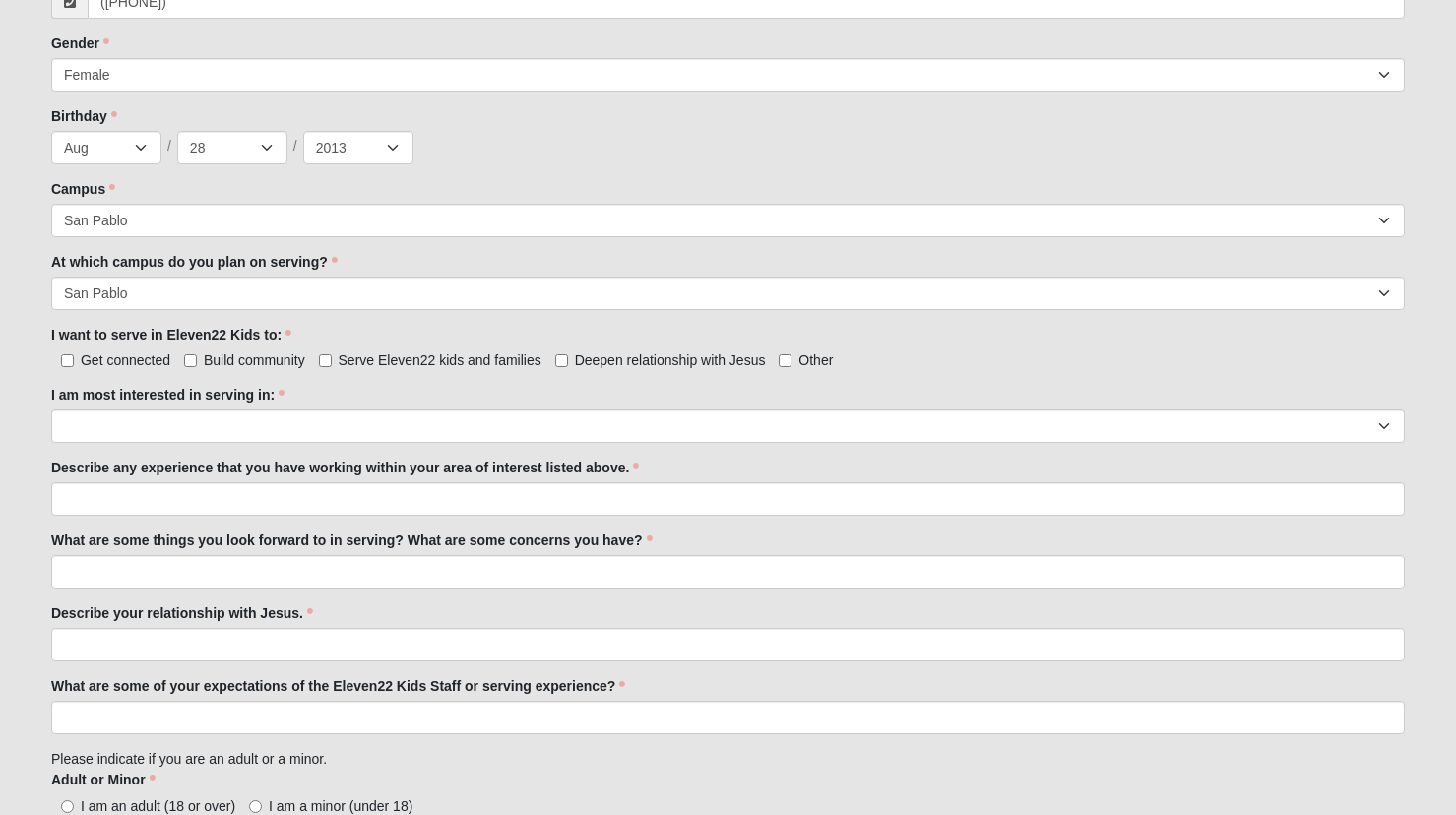 scroll, scrollTop: 834, scrollLeft: 0, axis: vertical 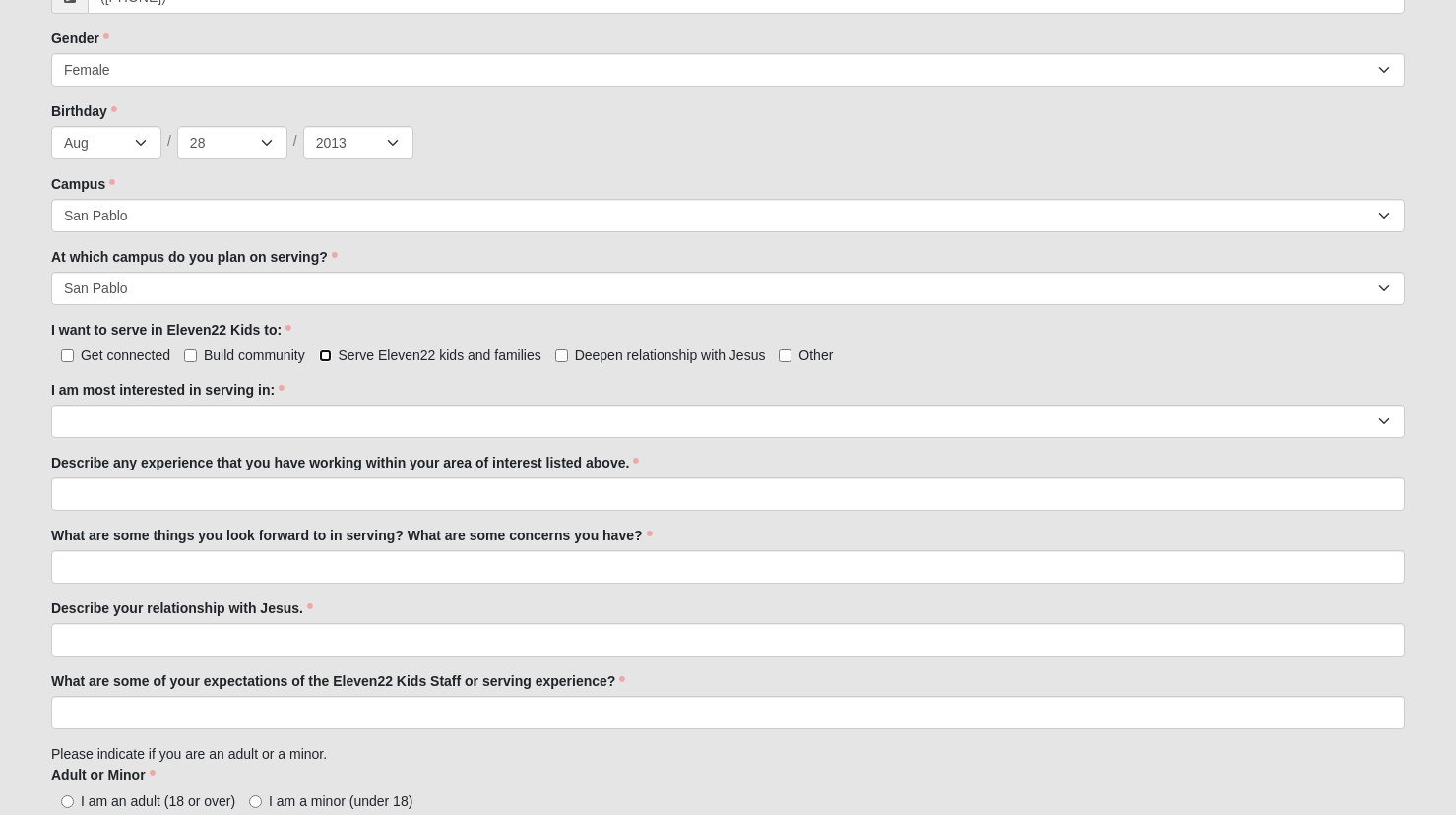 click on "Serve Eleven22 kids and families" at bounding box center [325, 355] 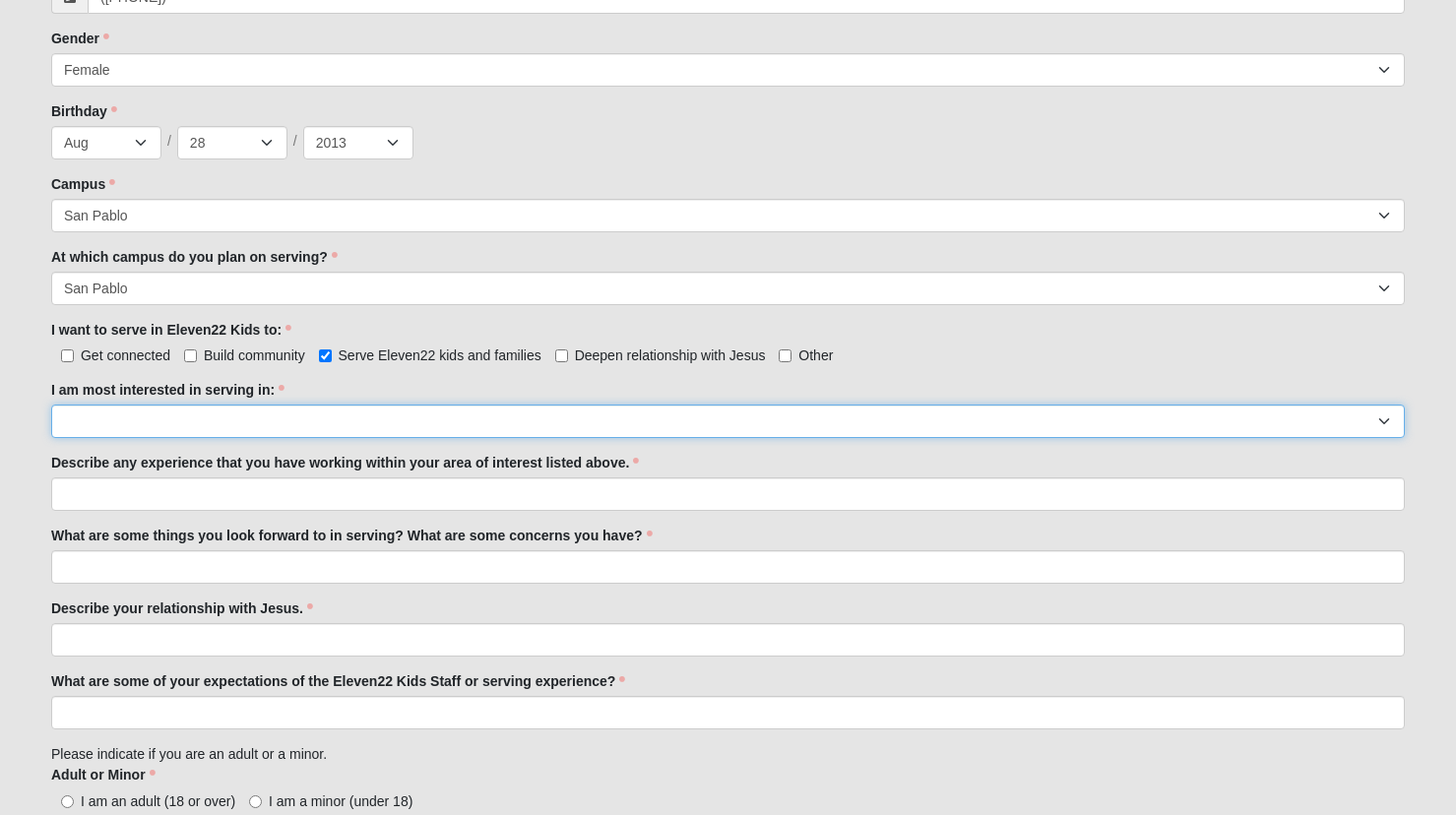 click on "Registration
Tour Guide
Preschool Disciple Group Leader
Elementary Disciple Group Leader
Large Group Leader
Large Group Worship
Large Group Production
Special Needs Disciple Group Leader
Classroom Buddy
Weekday Reset and Prep
Summer Serve Team
Undecided" at bounding box center [728, 421] 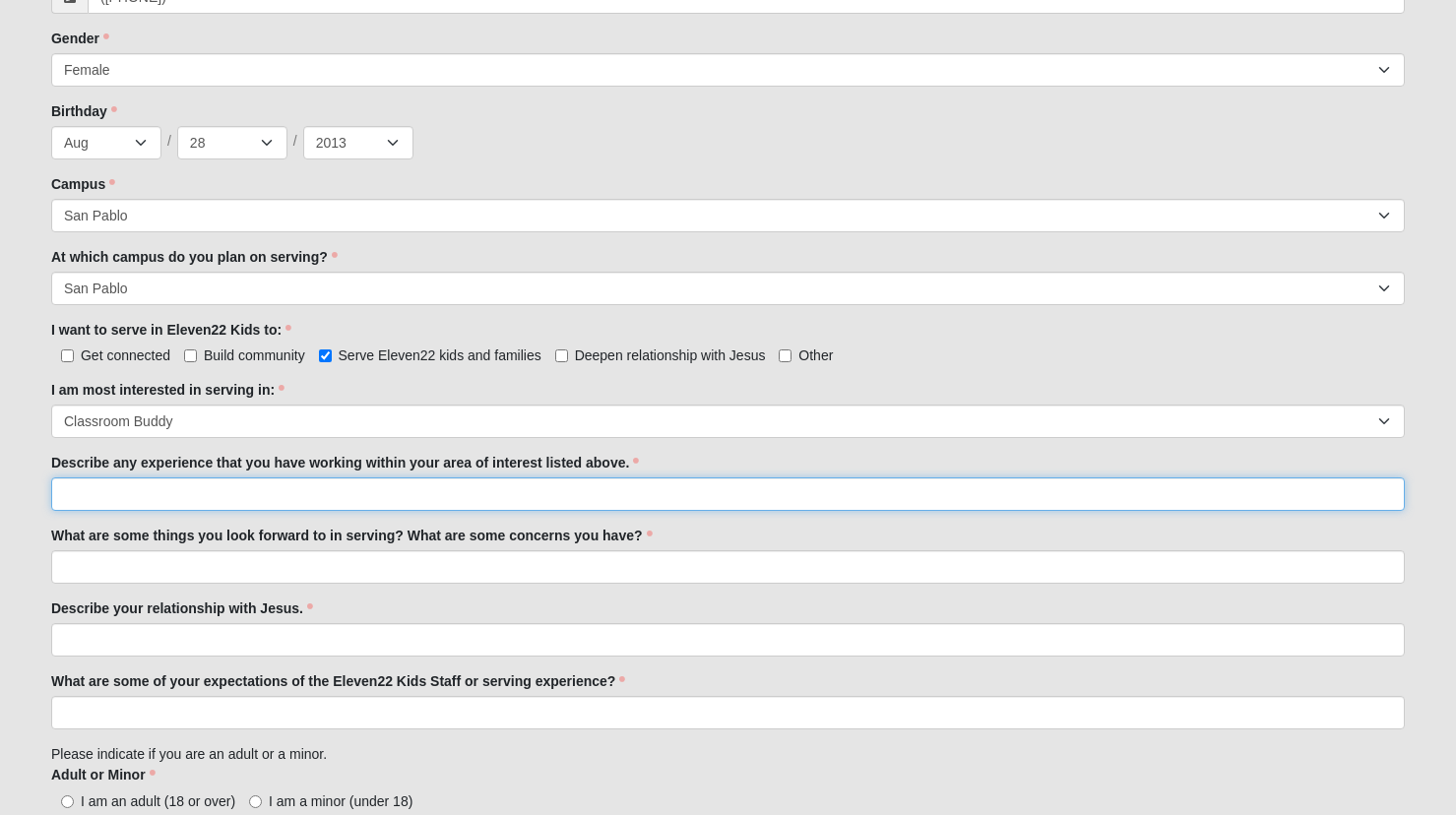 click on "Describe any experience that you have working within your area of interest listed above." at bounding box center [728, 494] 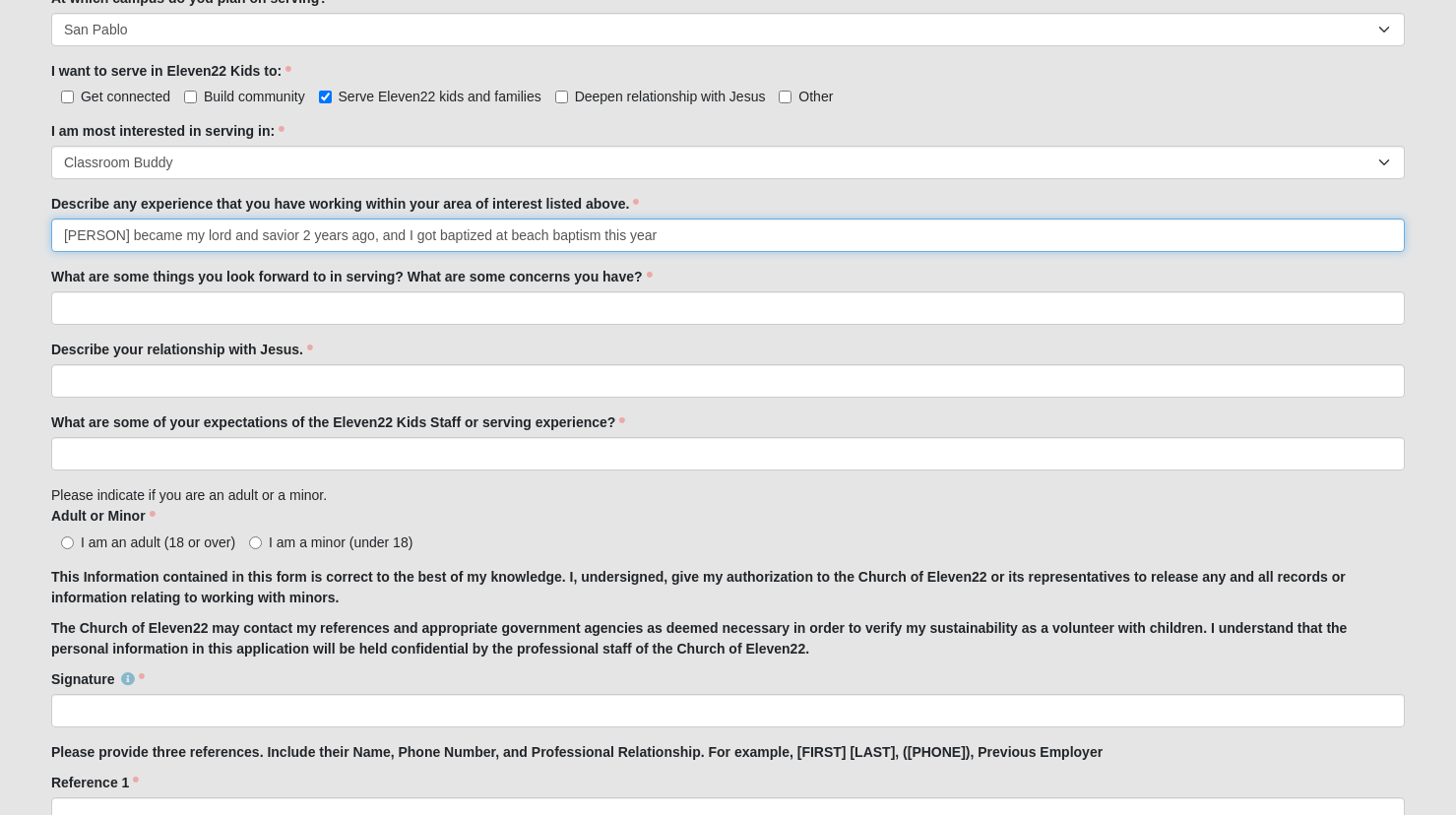 scroll, scrollTop: 1097, scrollLeft: 0, axis: vertical 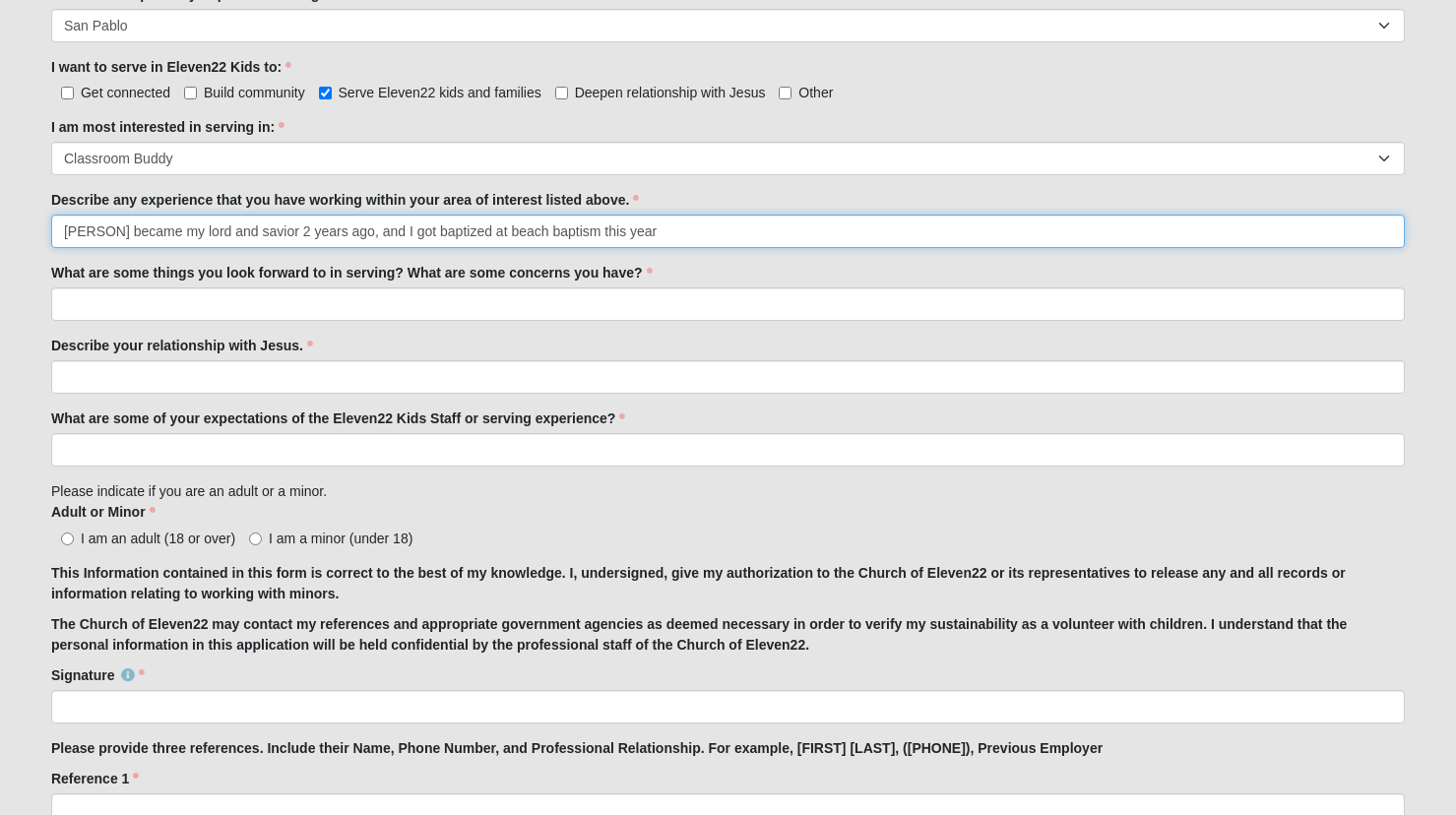 type on "[PERSON] became my lord and savior 2 years ago, and I got baptized at beach baptism this year" 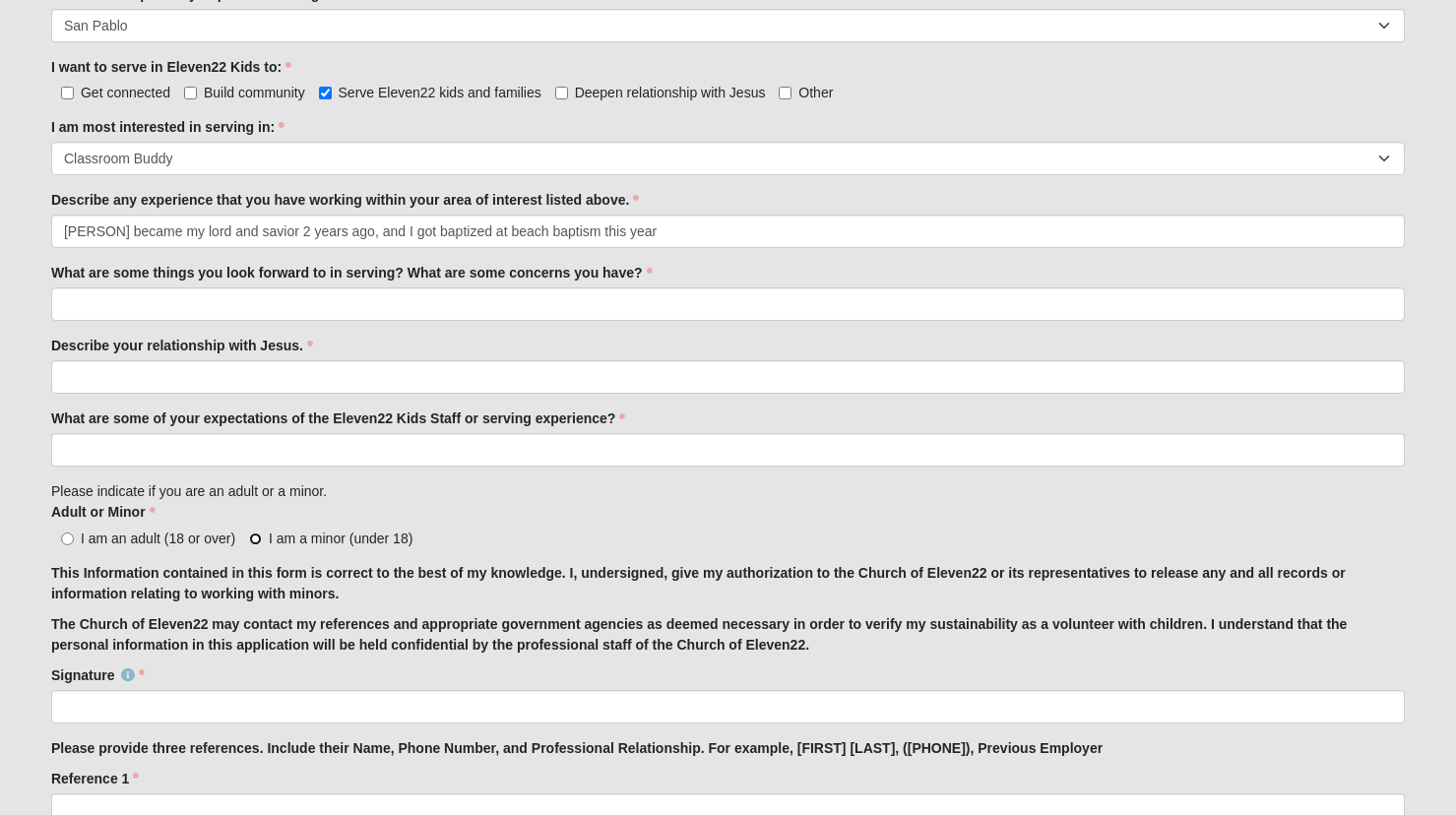 click on "I am a minor (under 18)" at bounding box center [255, 538] 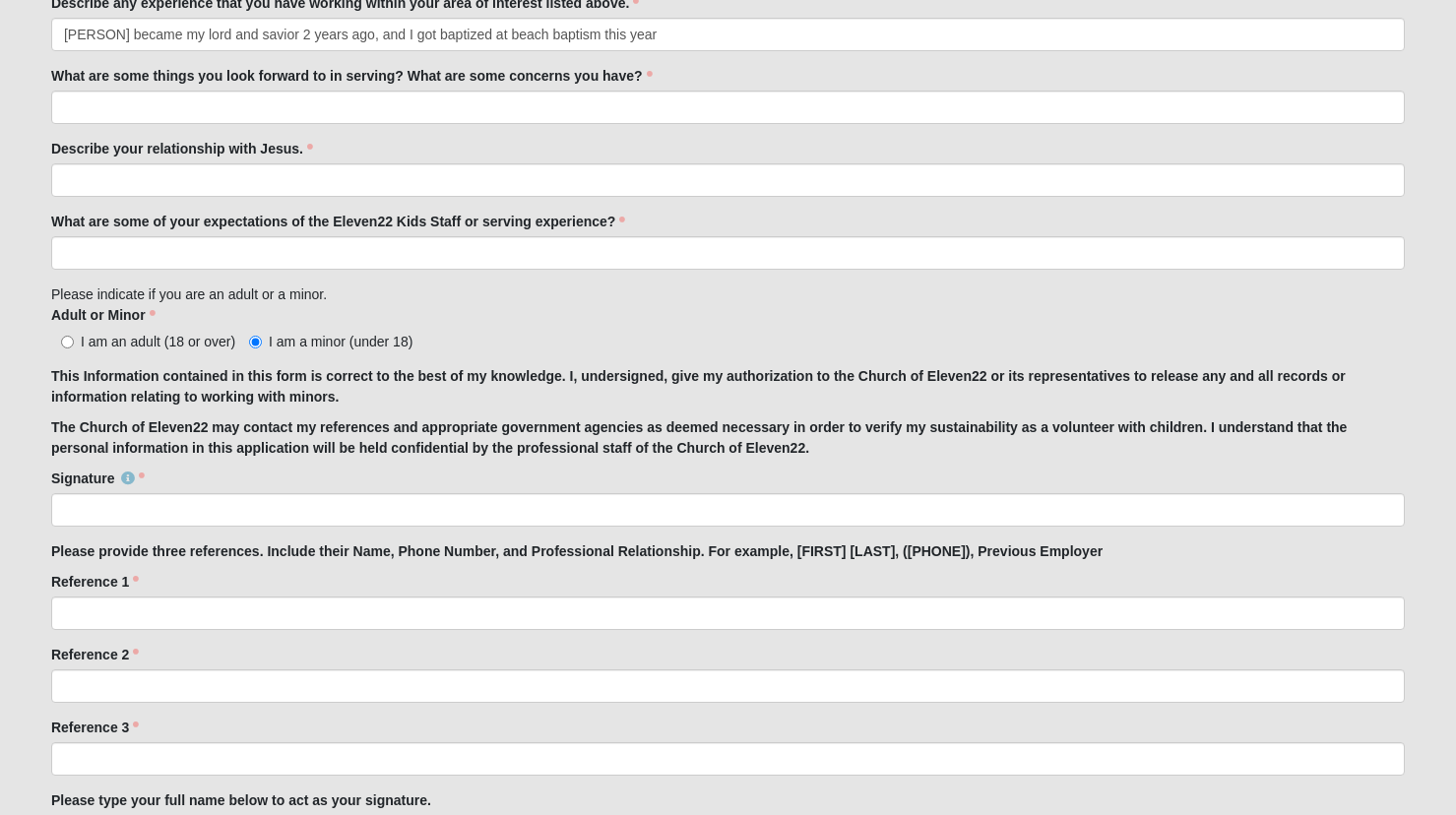 scroll, scrollTop: 1322, scrollLeft: 0, axis: vertical 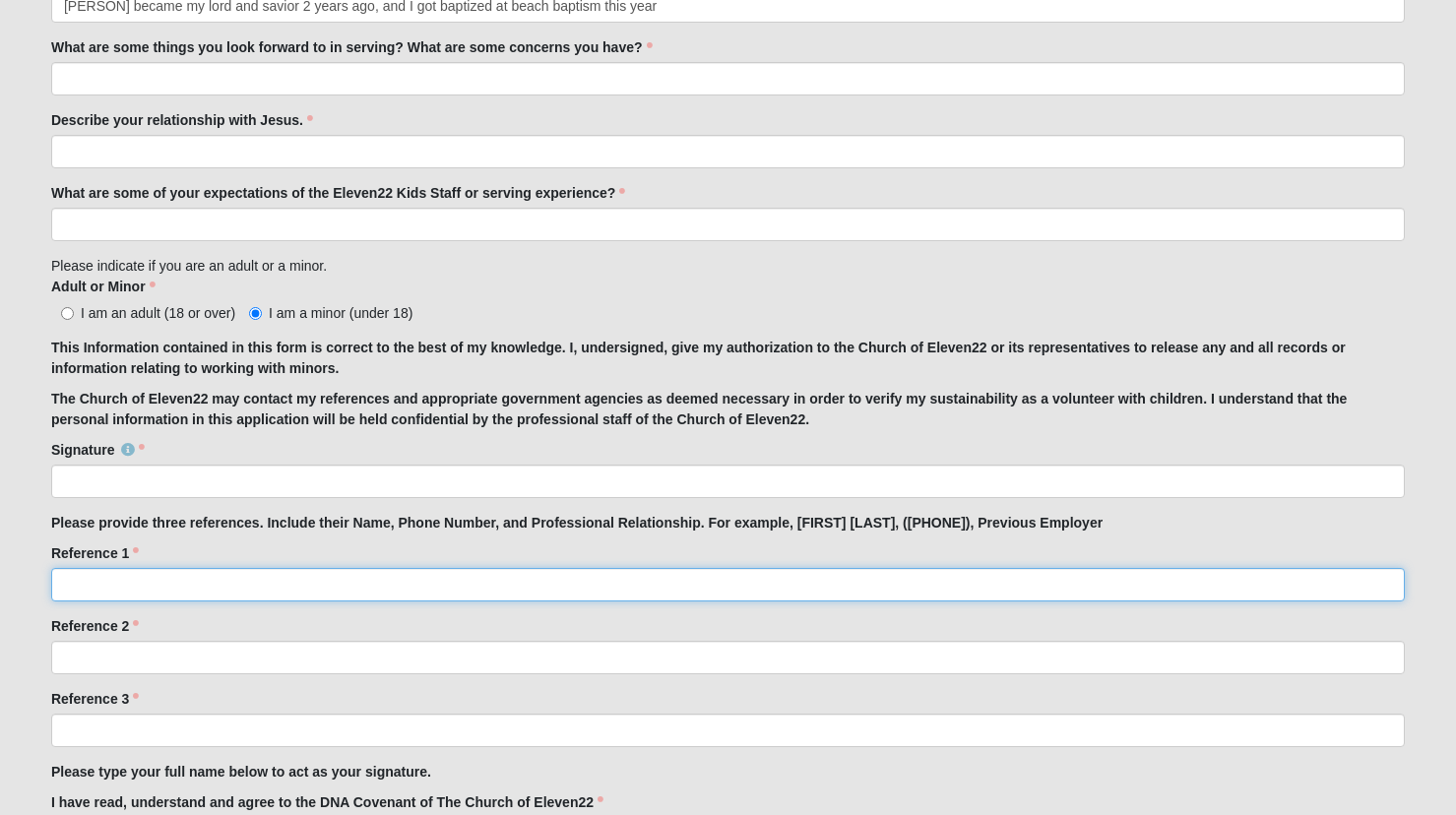 click on "Reference 1" at bounding box center (728, 585) 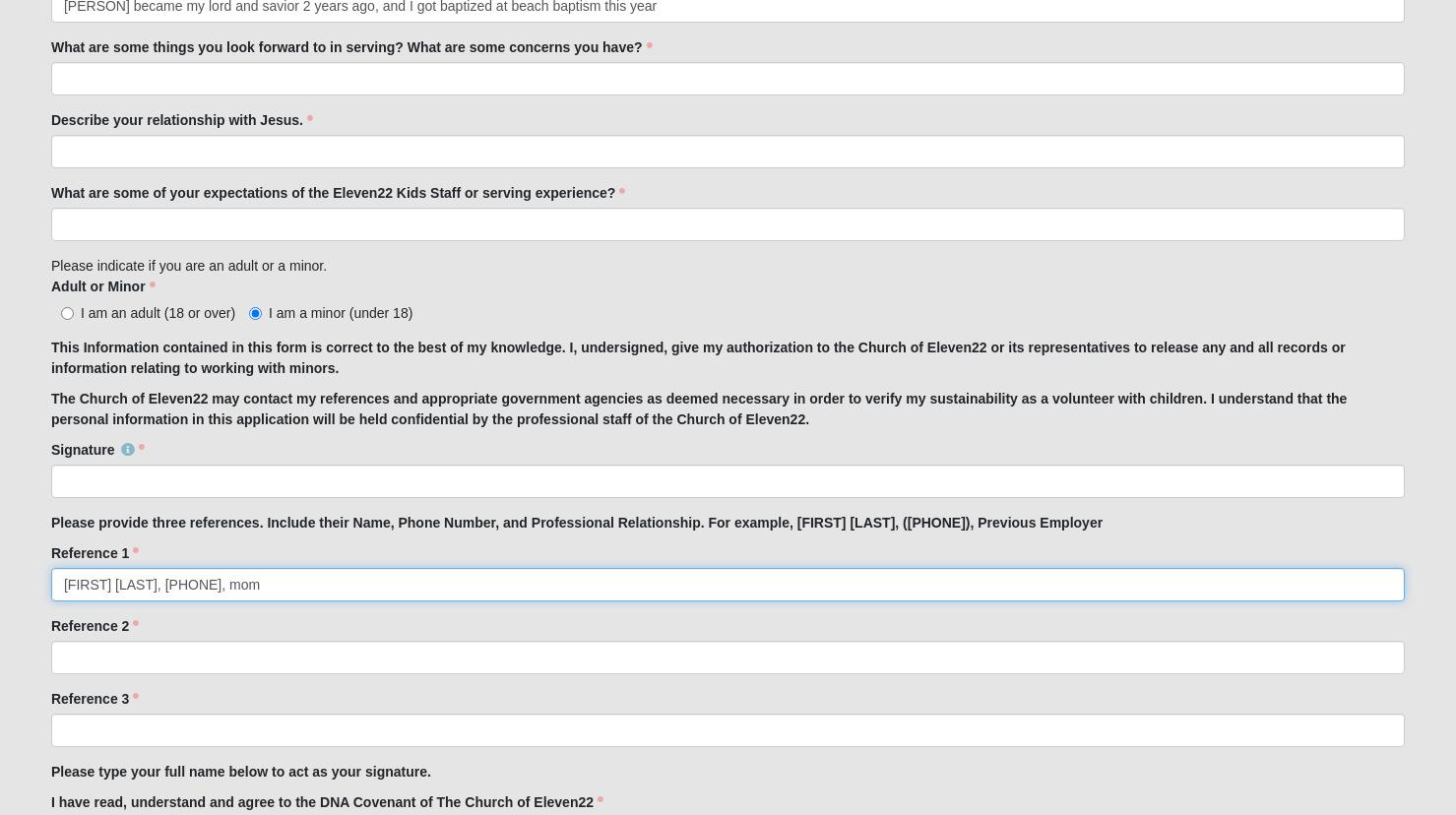 type on "[FIRST] [LAST], [PHONE], mom" 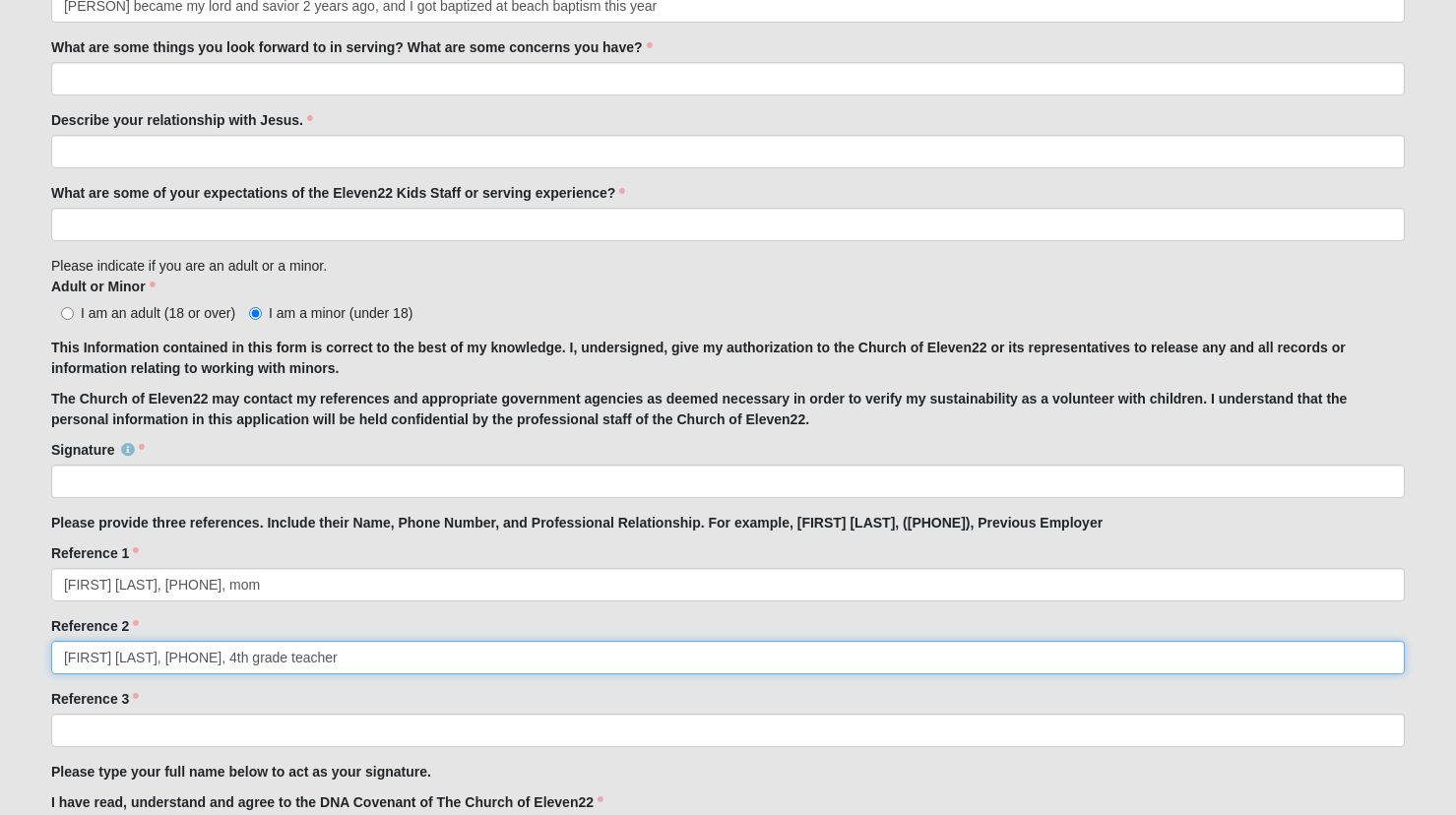 type on "[FIRST] [LAST], [PHONE], 4th grade teacher" 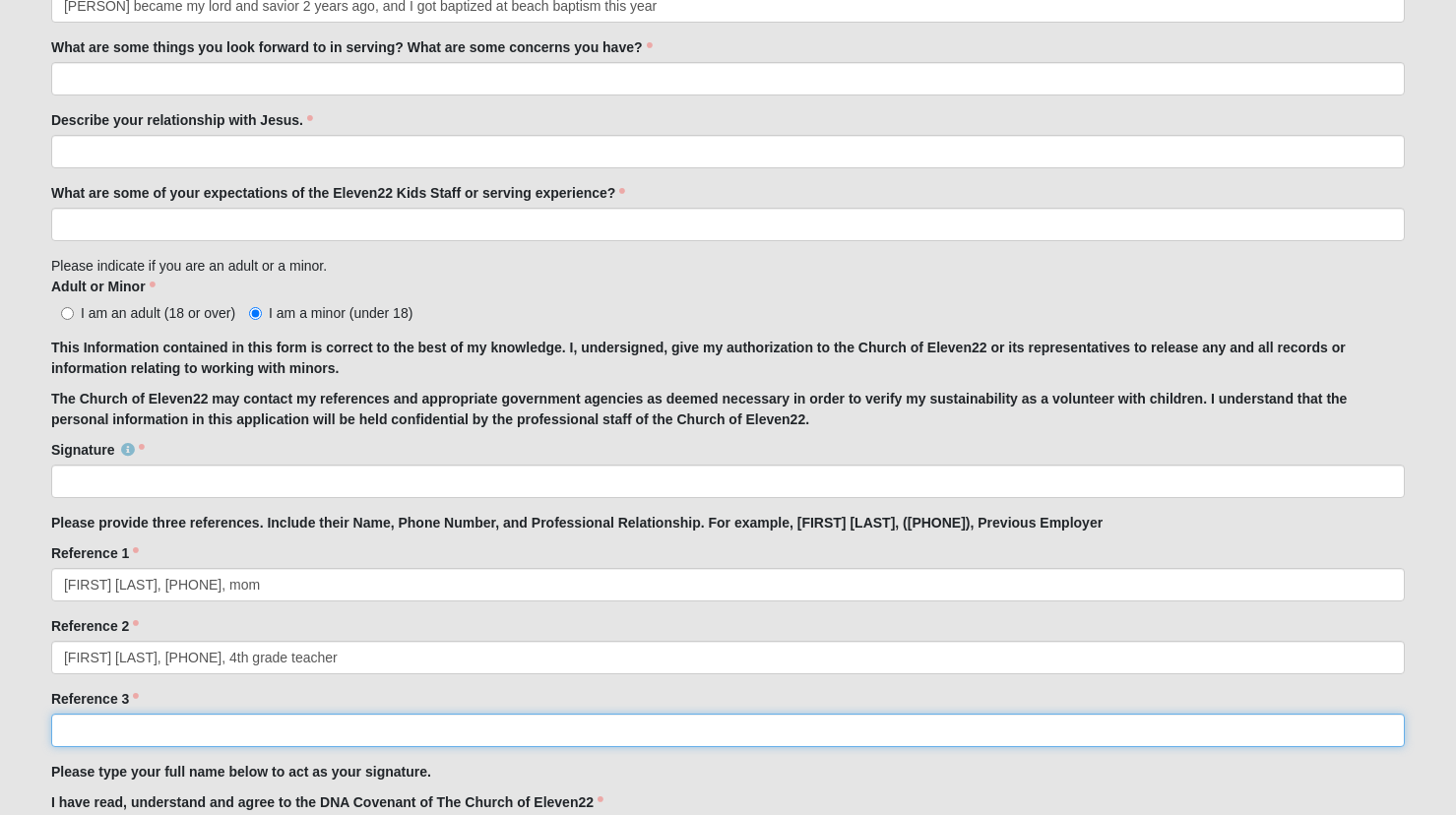 click on "Reference 3" at bounding box center (728, 730) 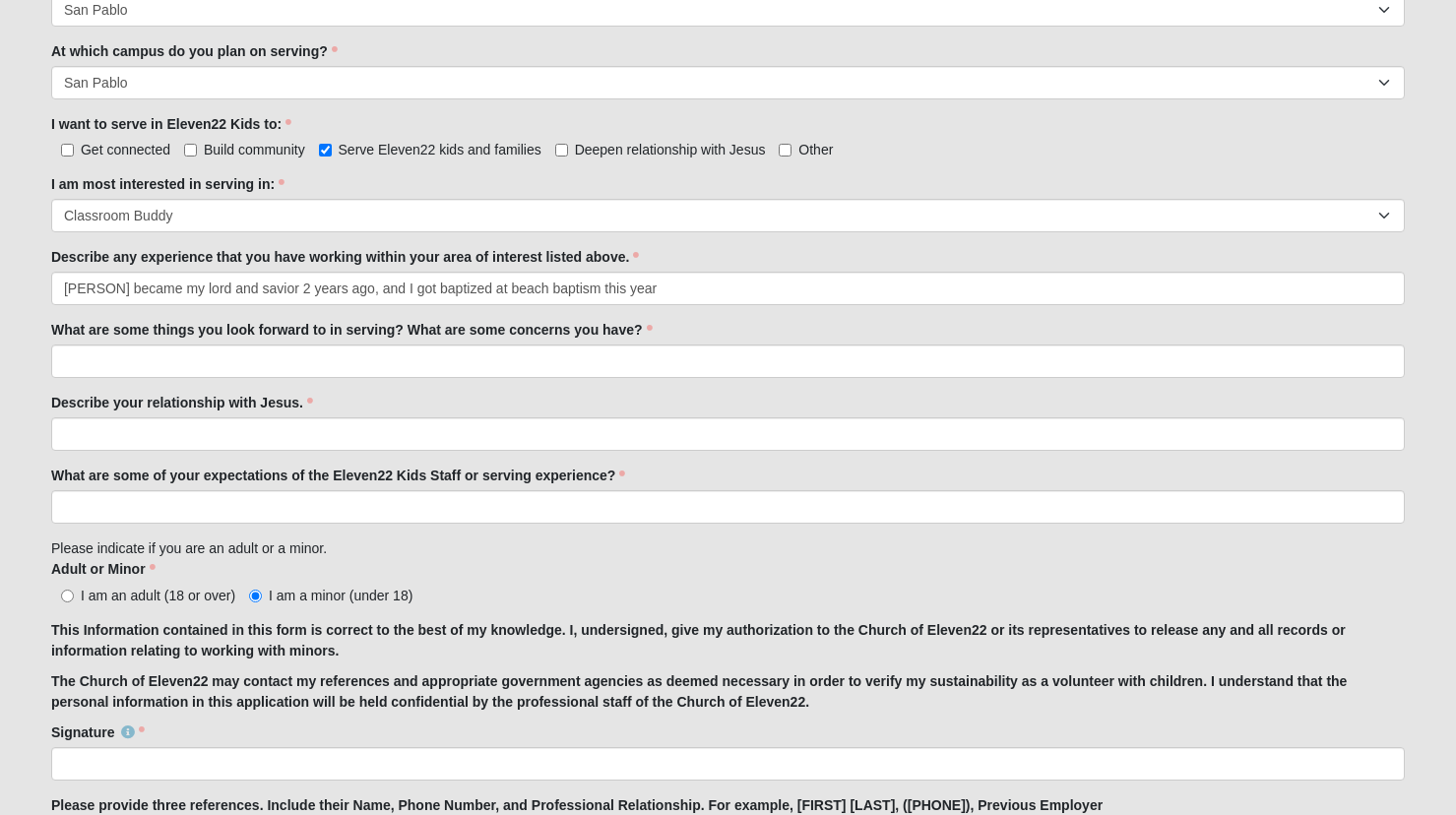 scroll, scrollTop: 1048, scrollLeft: 0, axis: vertical 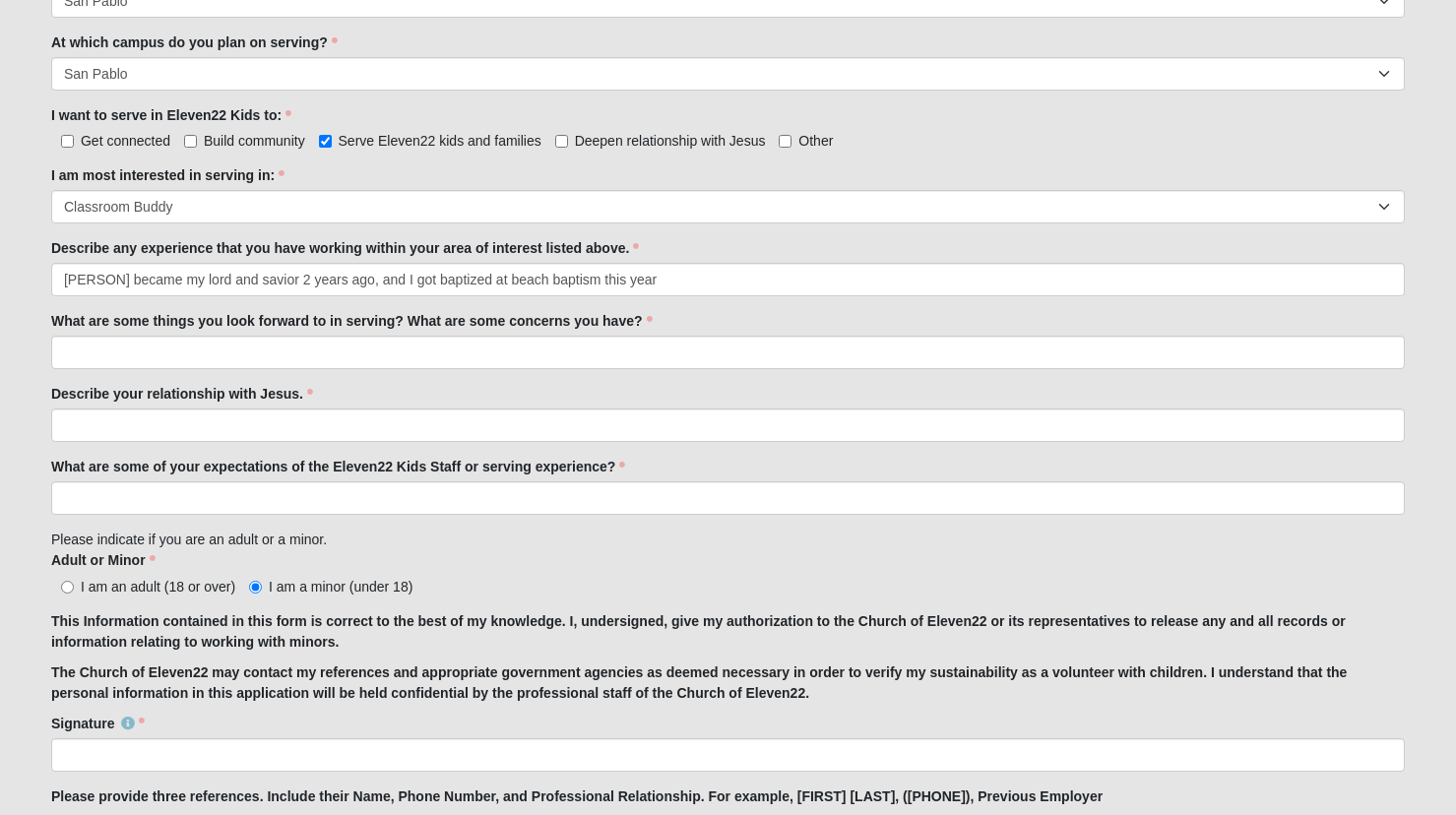 type on "[FIRST] [LAST], [PHONE], family friend" 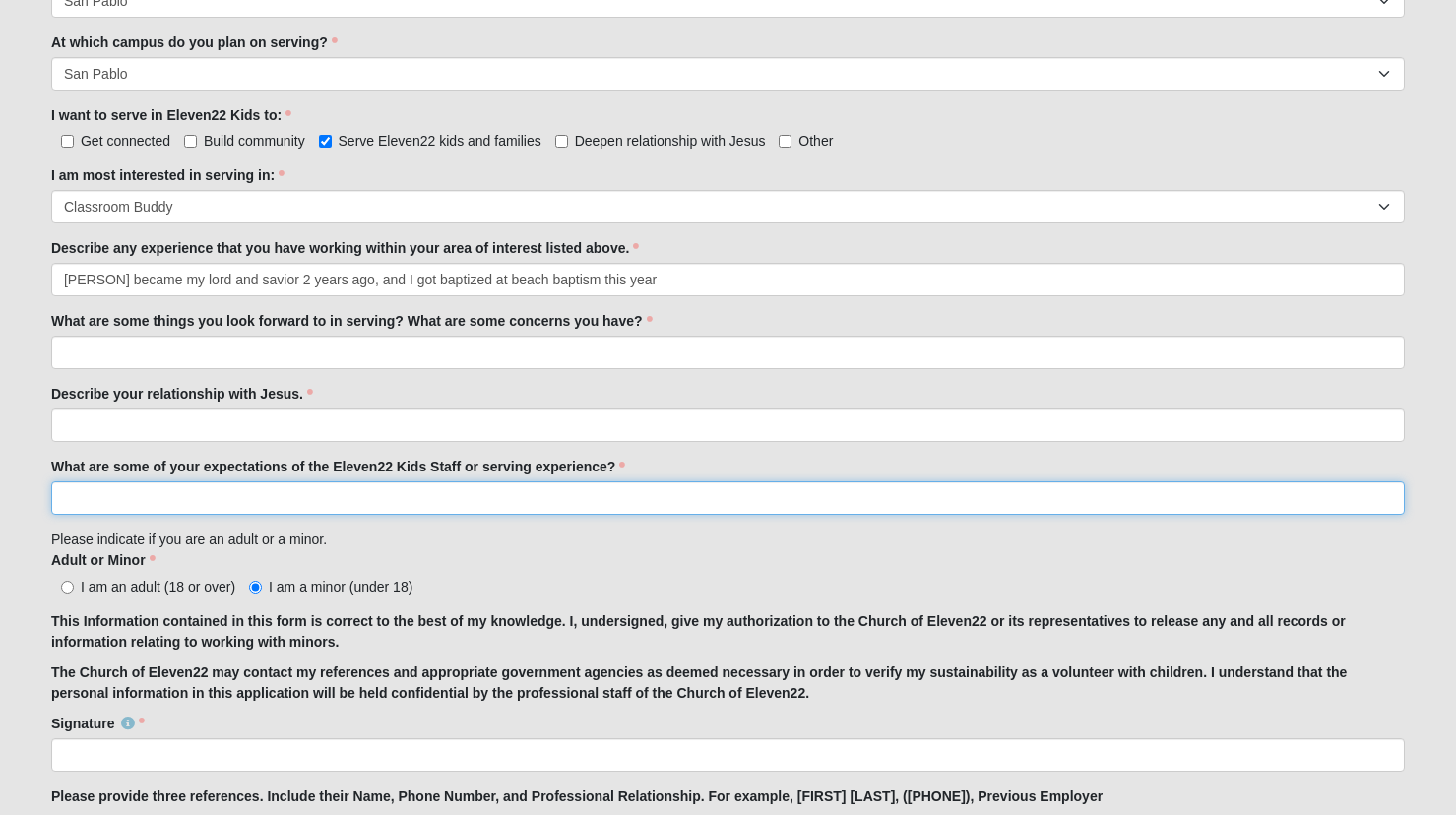 click on "What are some of your expectations of the Eleven22 Kids Staff or serving experience?" at bounding box center (728, 498) 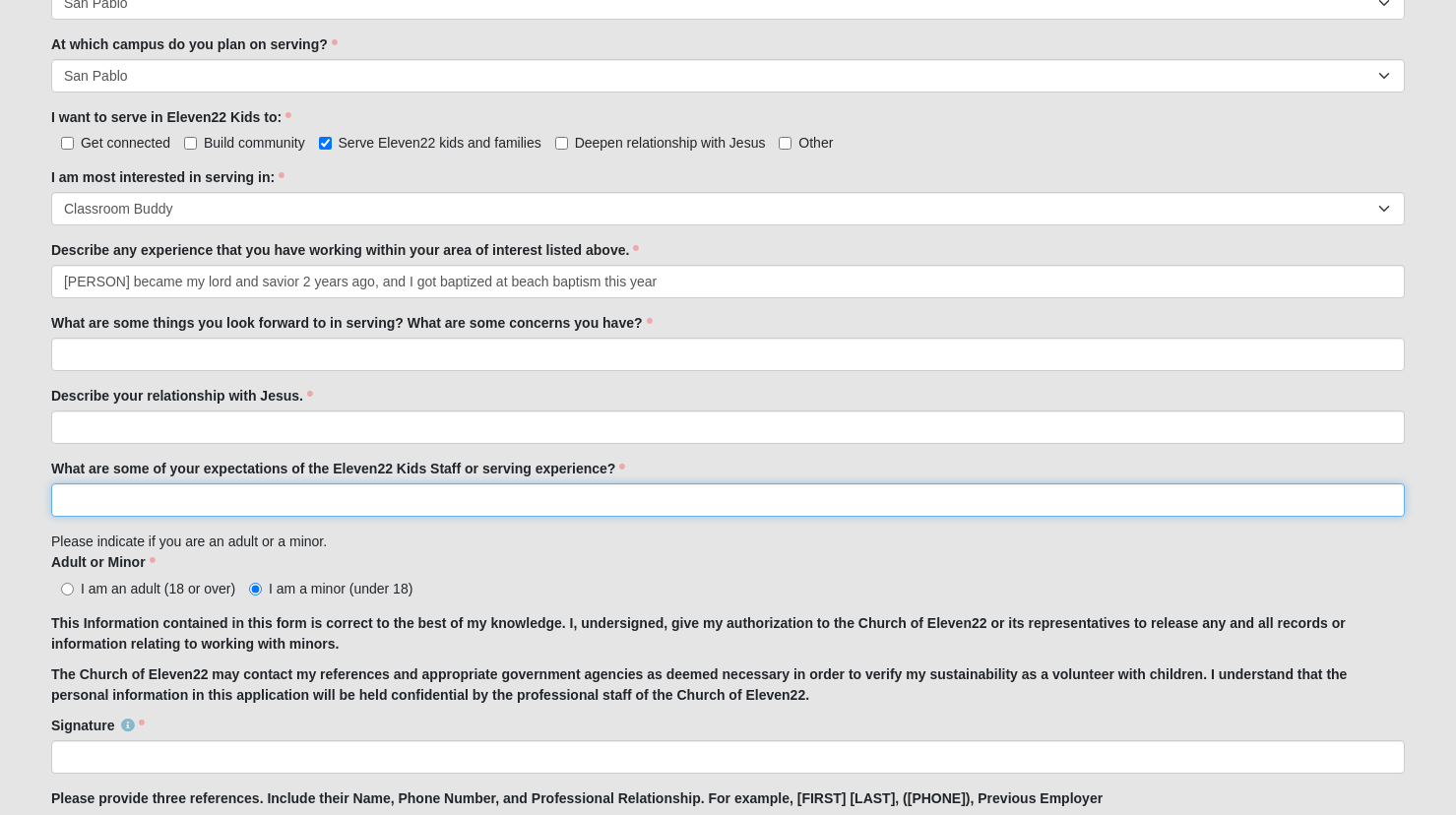 scroll, scrollTop: 1048, scrollLeft: 0, axis: vertical 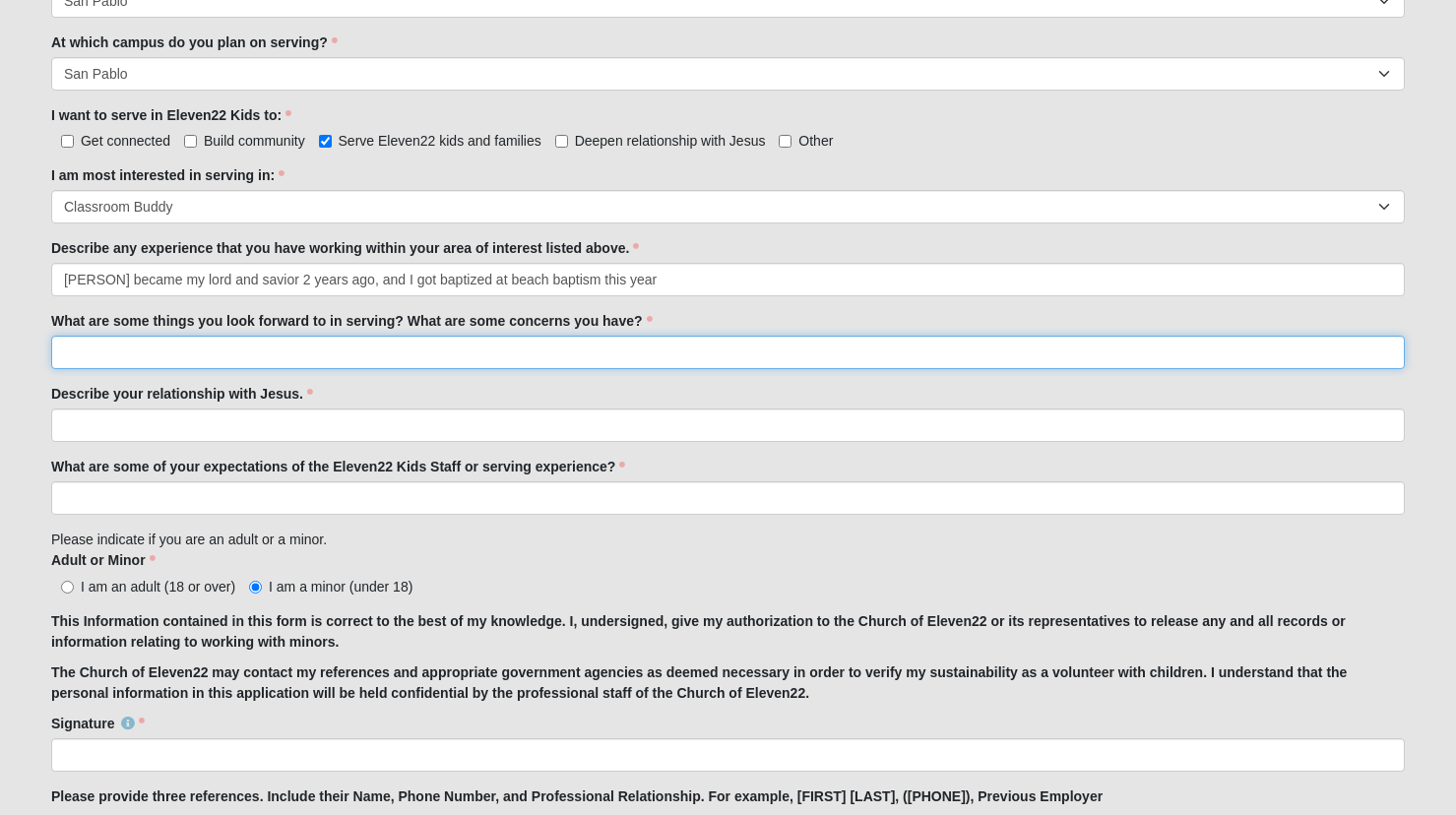 click on "What are some things you look forward to in serving? What are some concerns you have?" at bounding box center [728, 352] 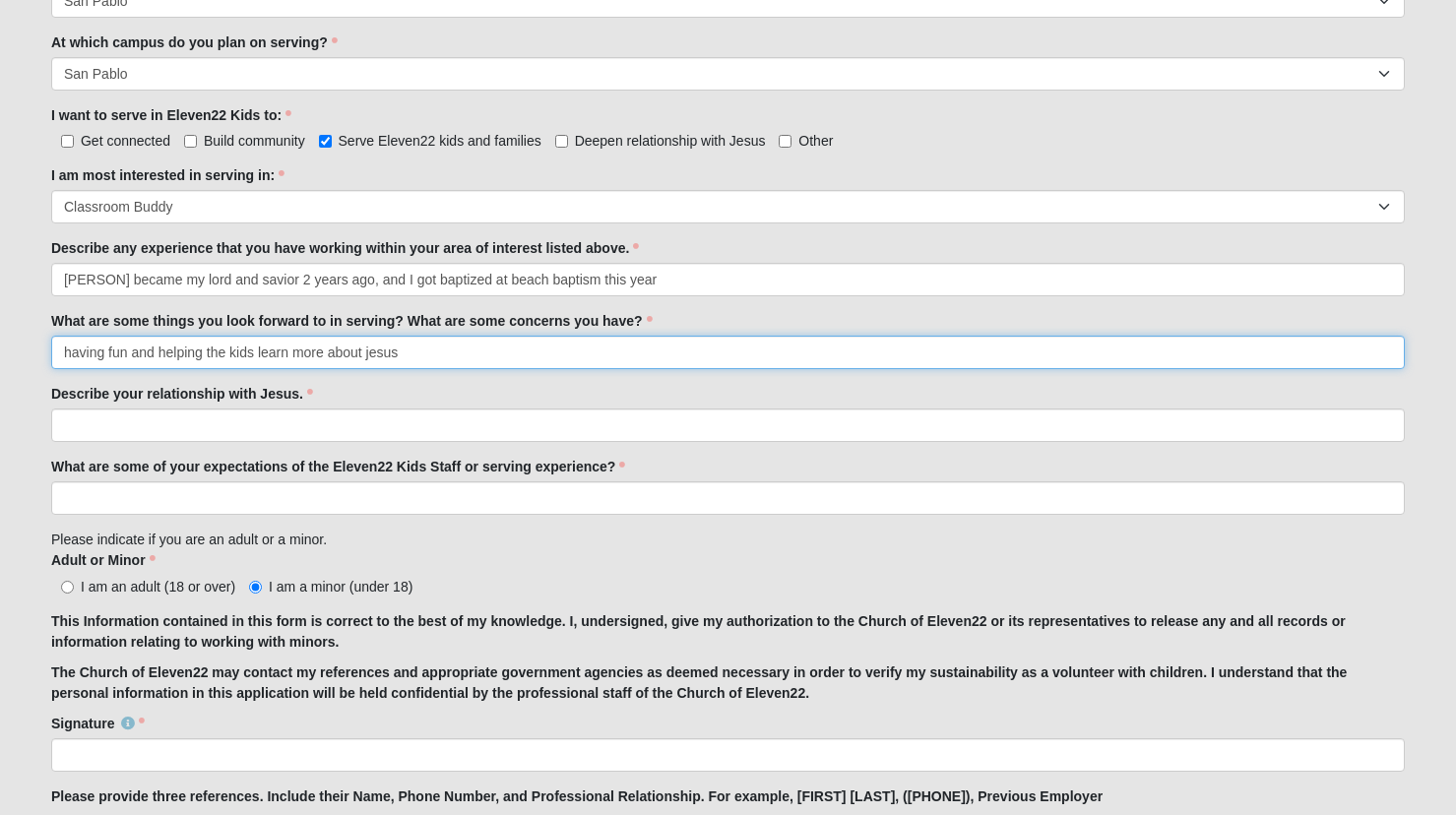 click on "having fun and helping the kids learn more about jesus" at bounding box center (728, 352) 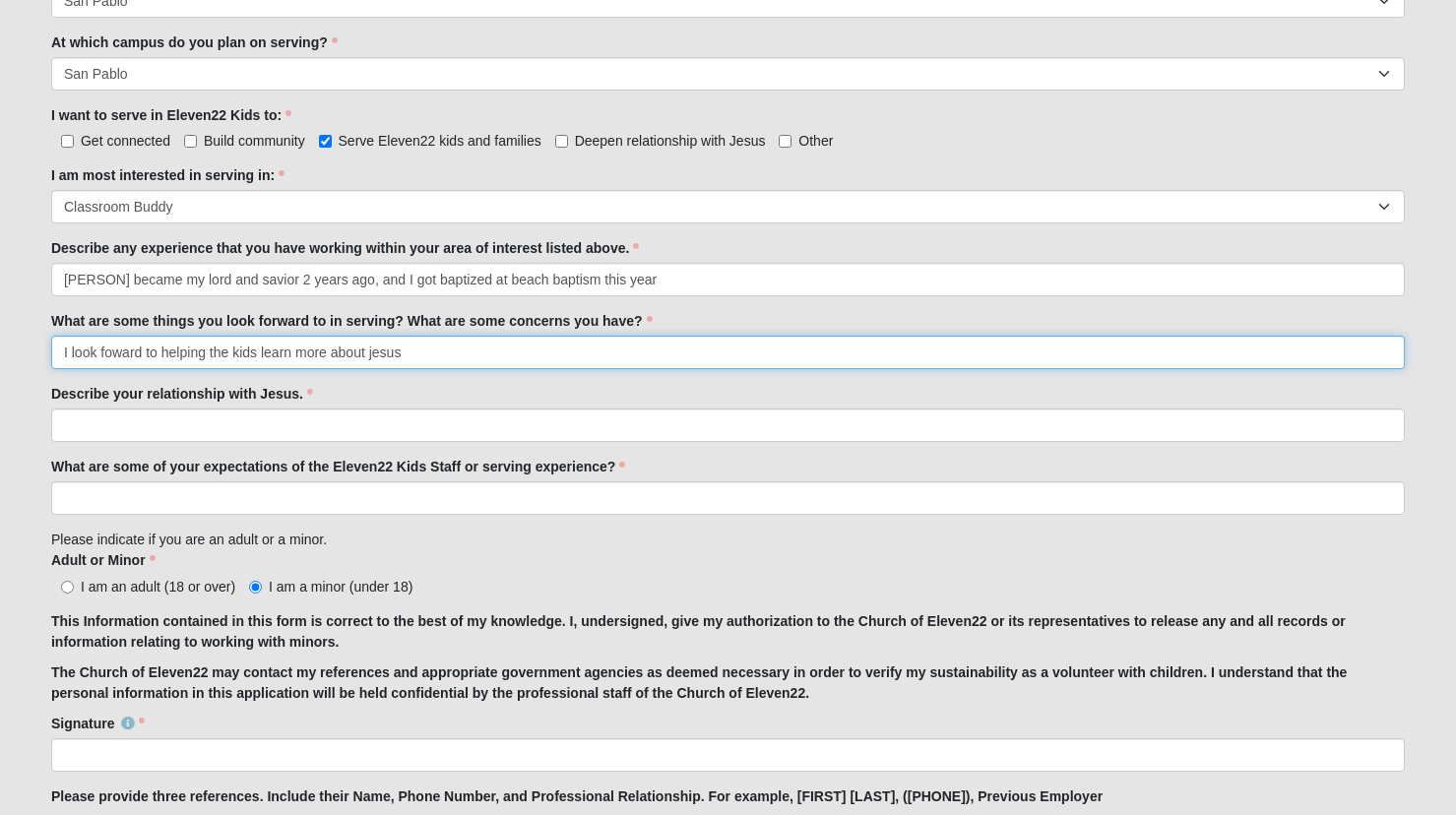 click on "I look foward to helping the kids learn more about jesus" at bounding box center [728, 352] 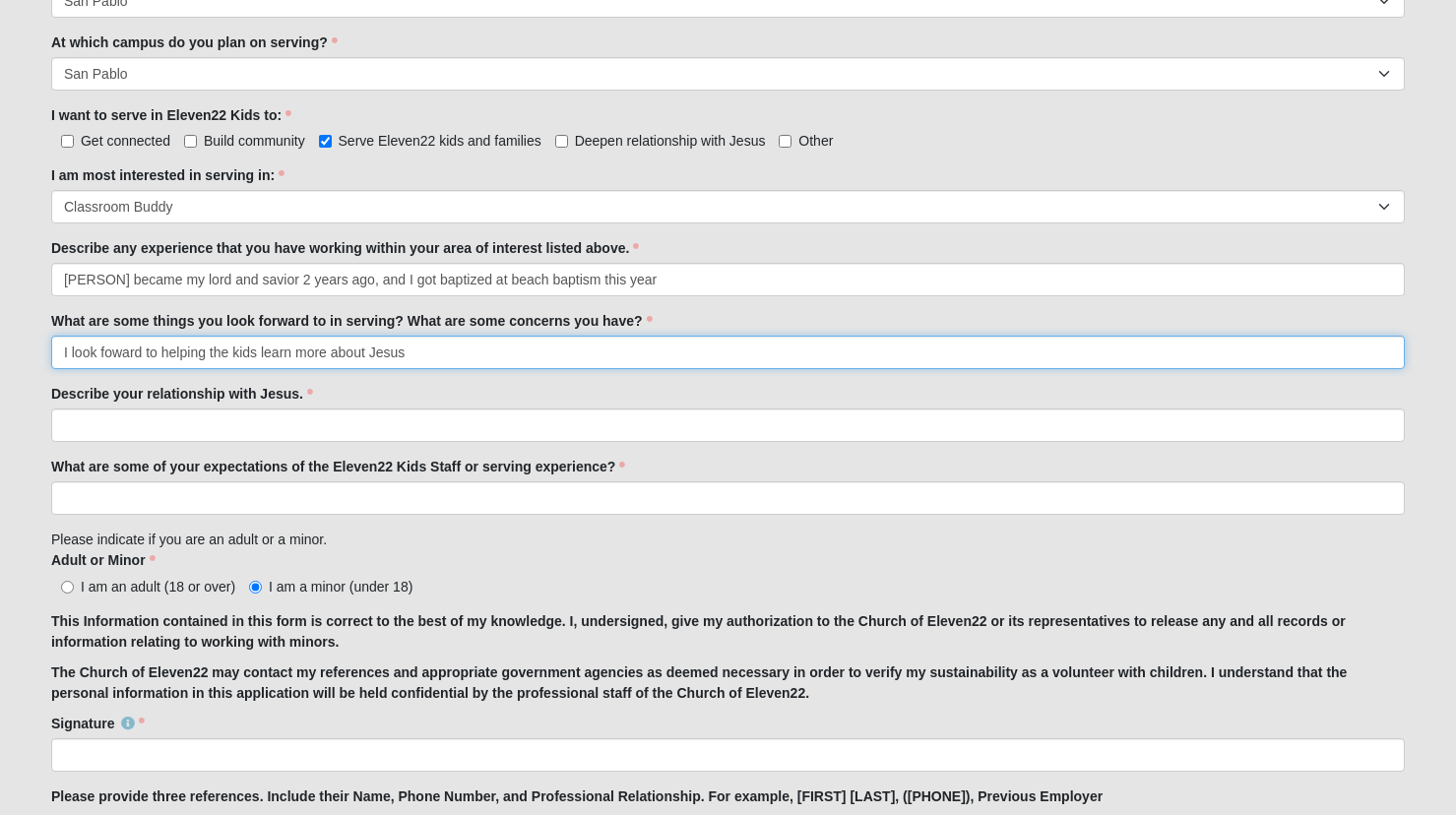 click on "I look foward to helping the kids learn more about Jesus" at bounding box center [728, 352] 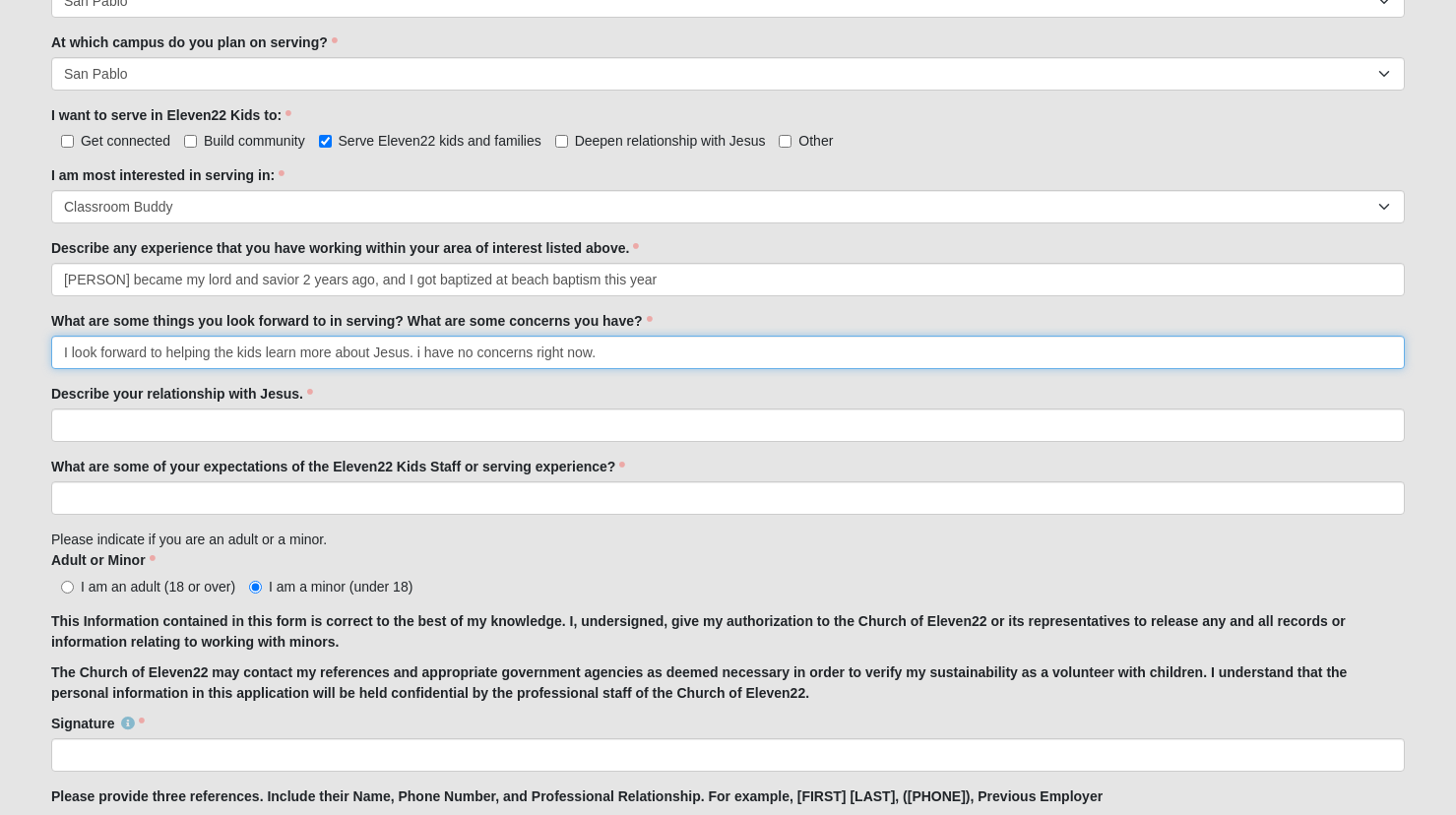 click on "I look forward to helping the kids learn more about Jesus. i have no concerns right now." at bounding box center (728, 352) 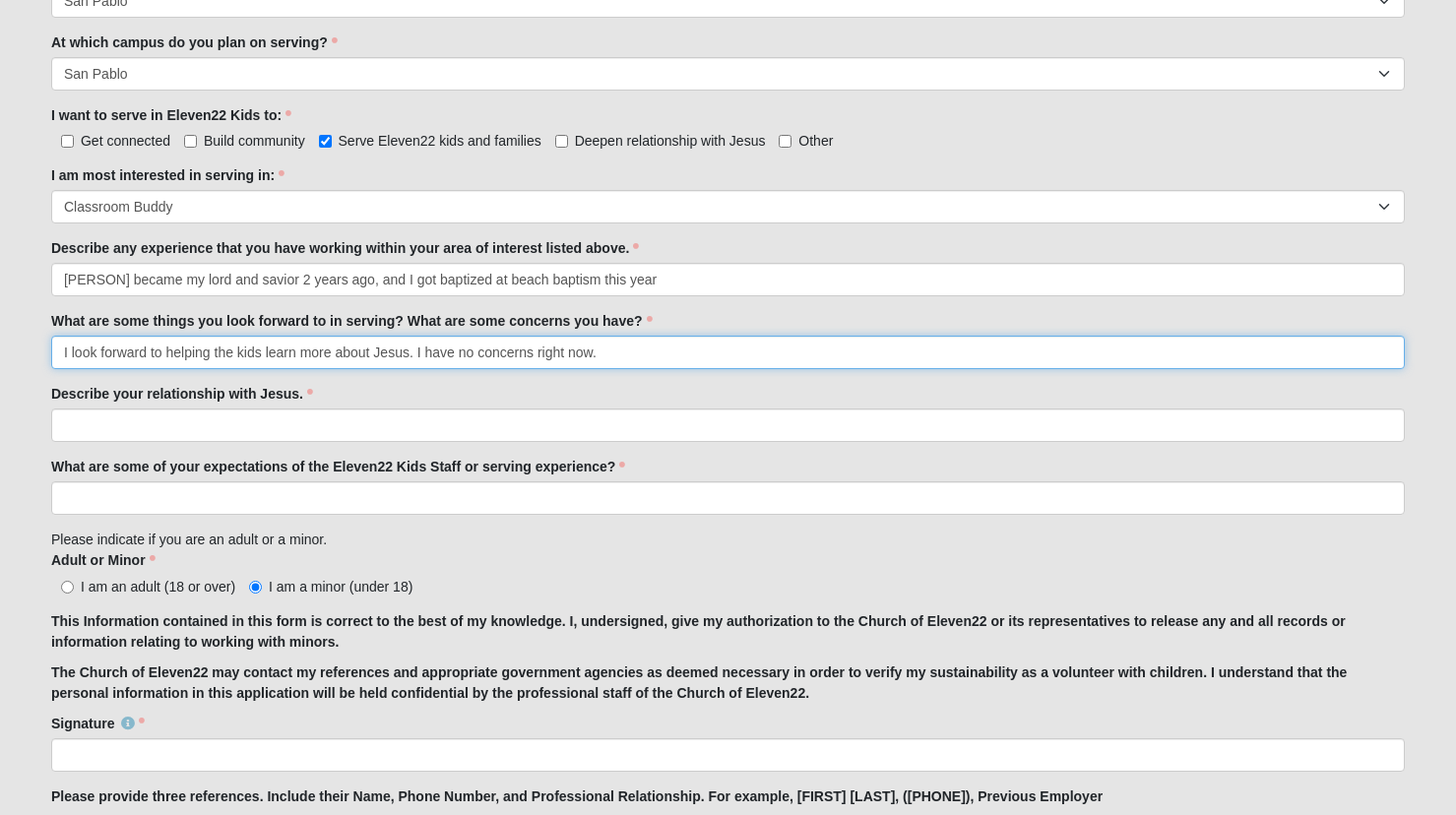 type on "I look forward to helping the kids learn more about Jesus. I have no concerns right now." 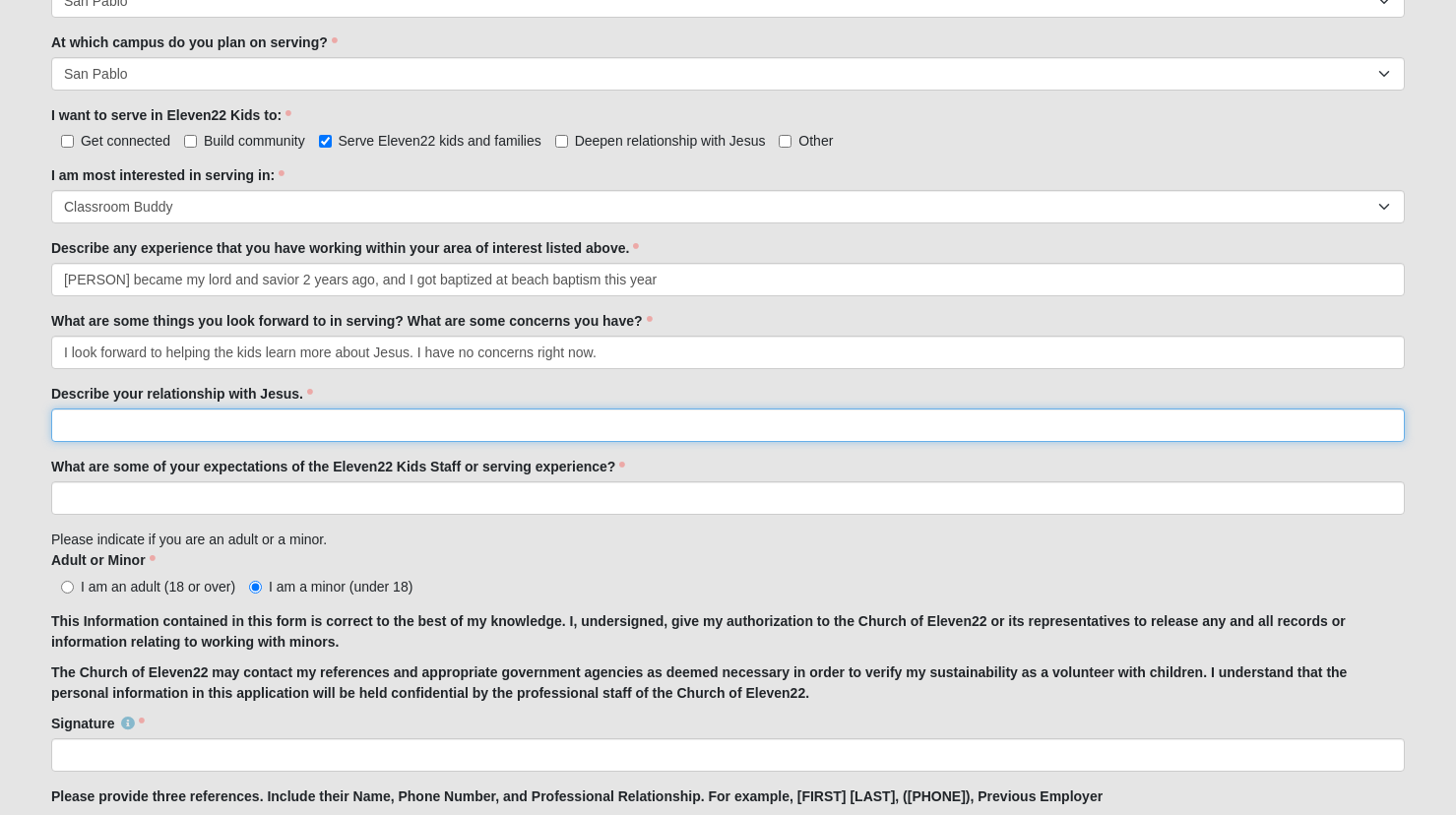click on "Describe your relationship with Jesus." at bounding box center [728, 425] 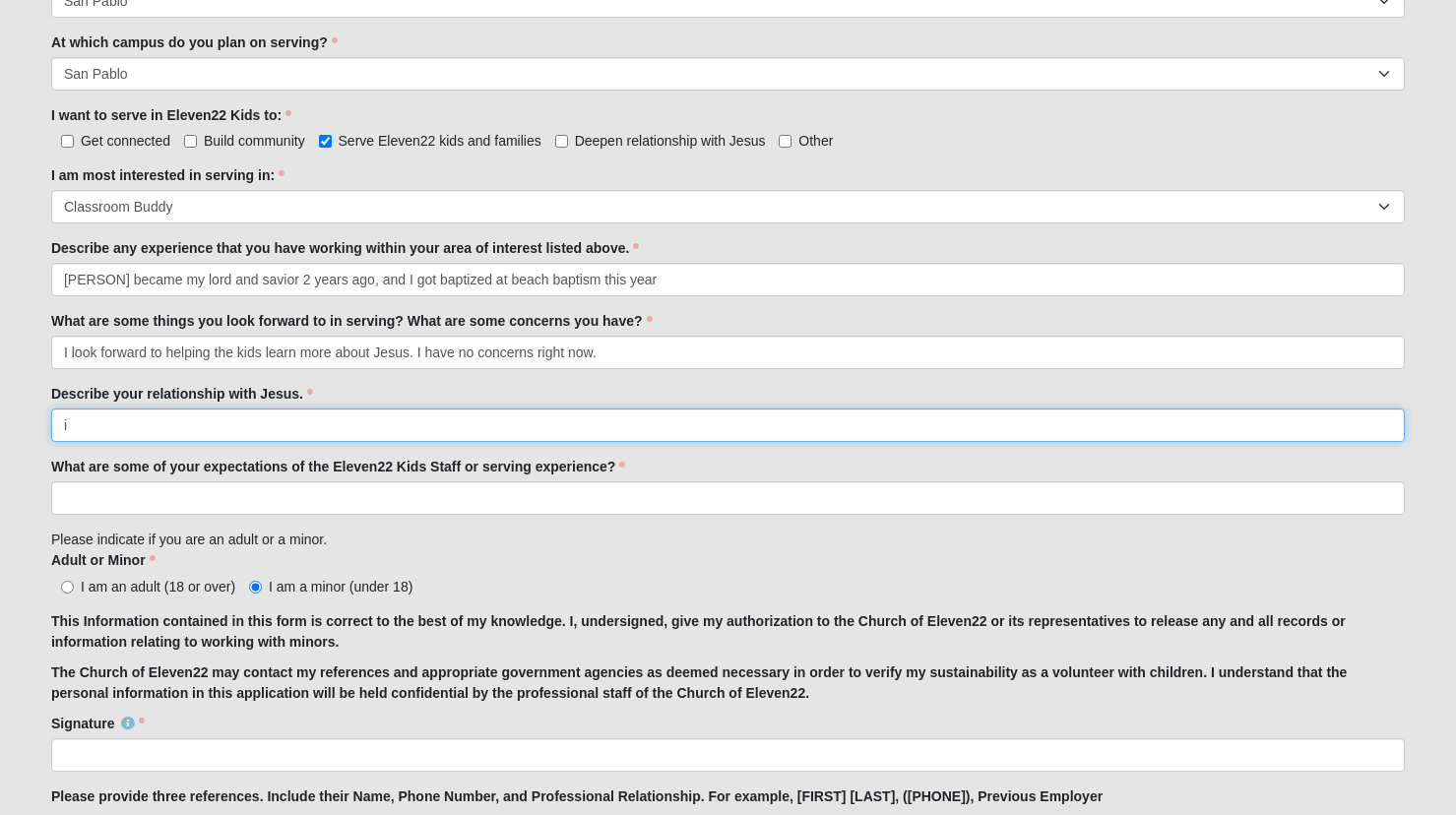 type on "i" 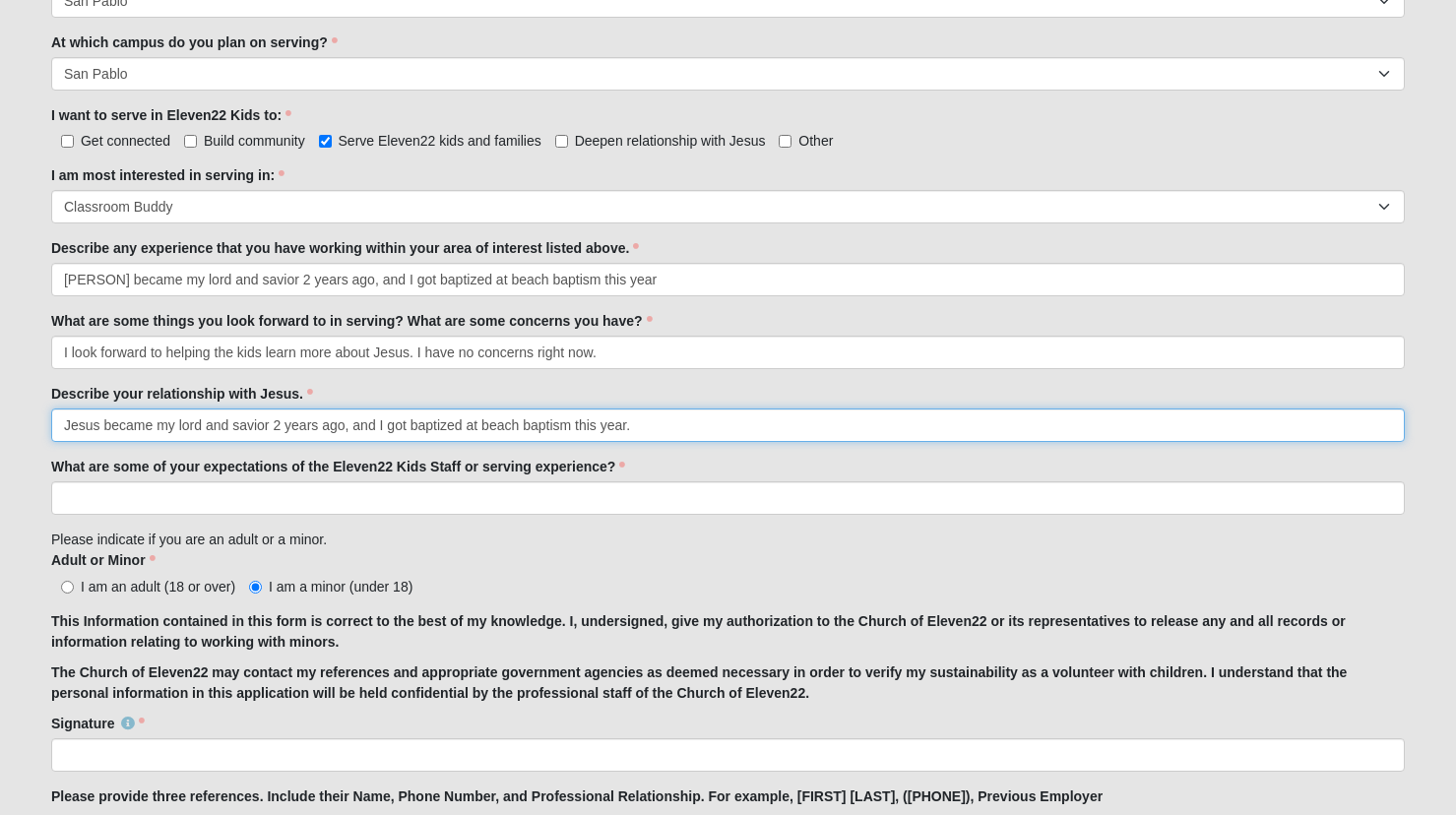 type on "Jesus became my lord and savior 2 years ago, and I got baptized at beach baptism this year." 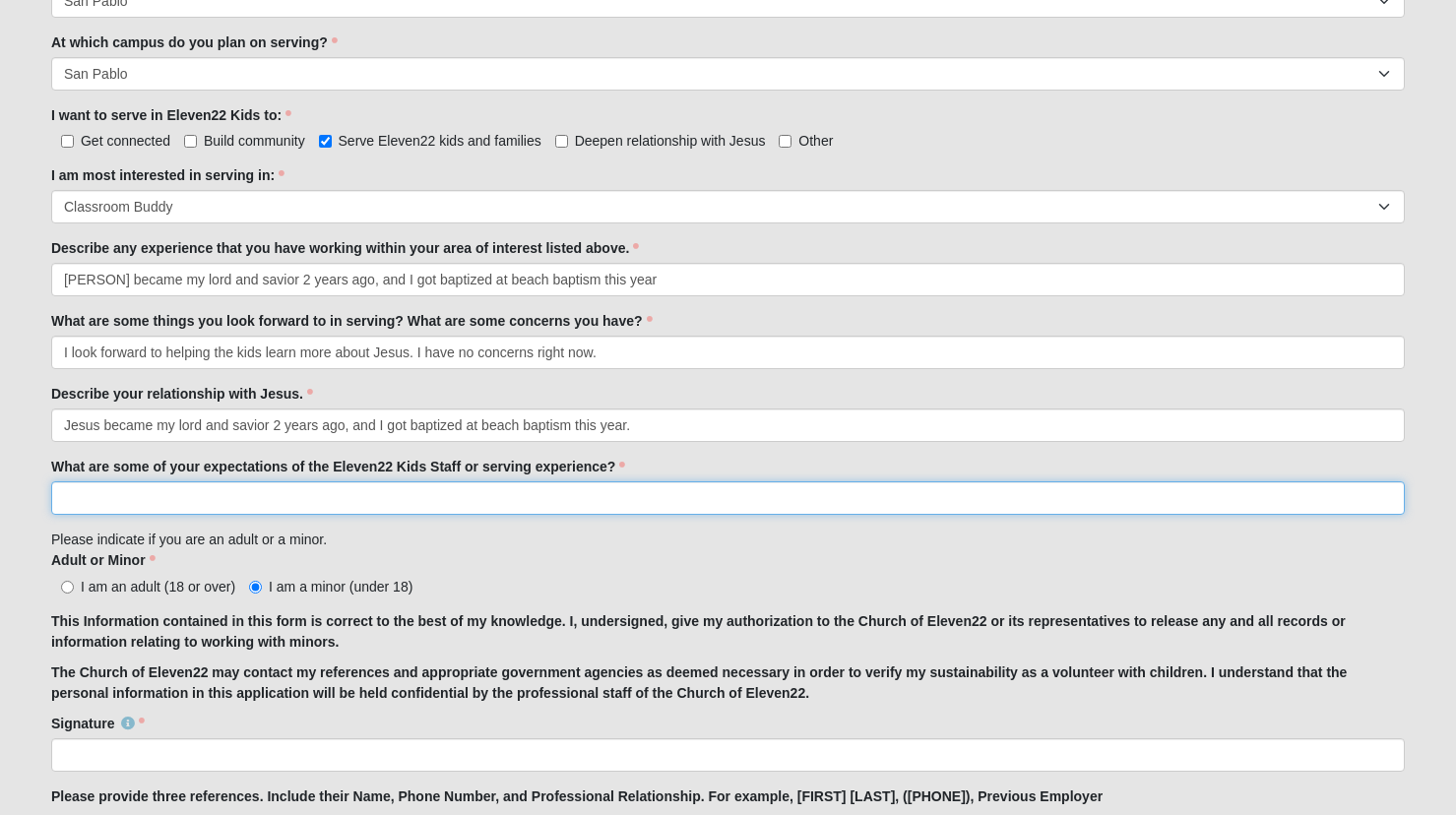 click on "What are some of your expectations of the Eleven22 Kids Staff or serving experience?" at bounding box center [728, 498] 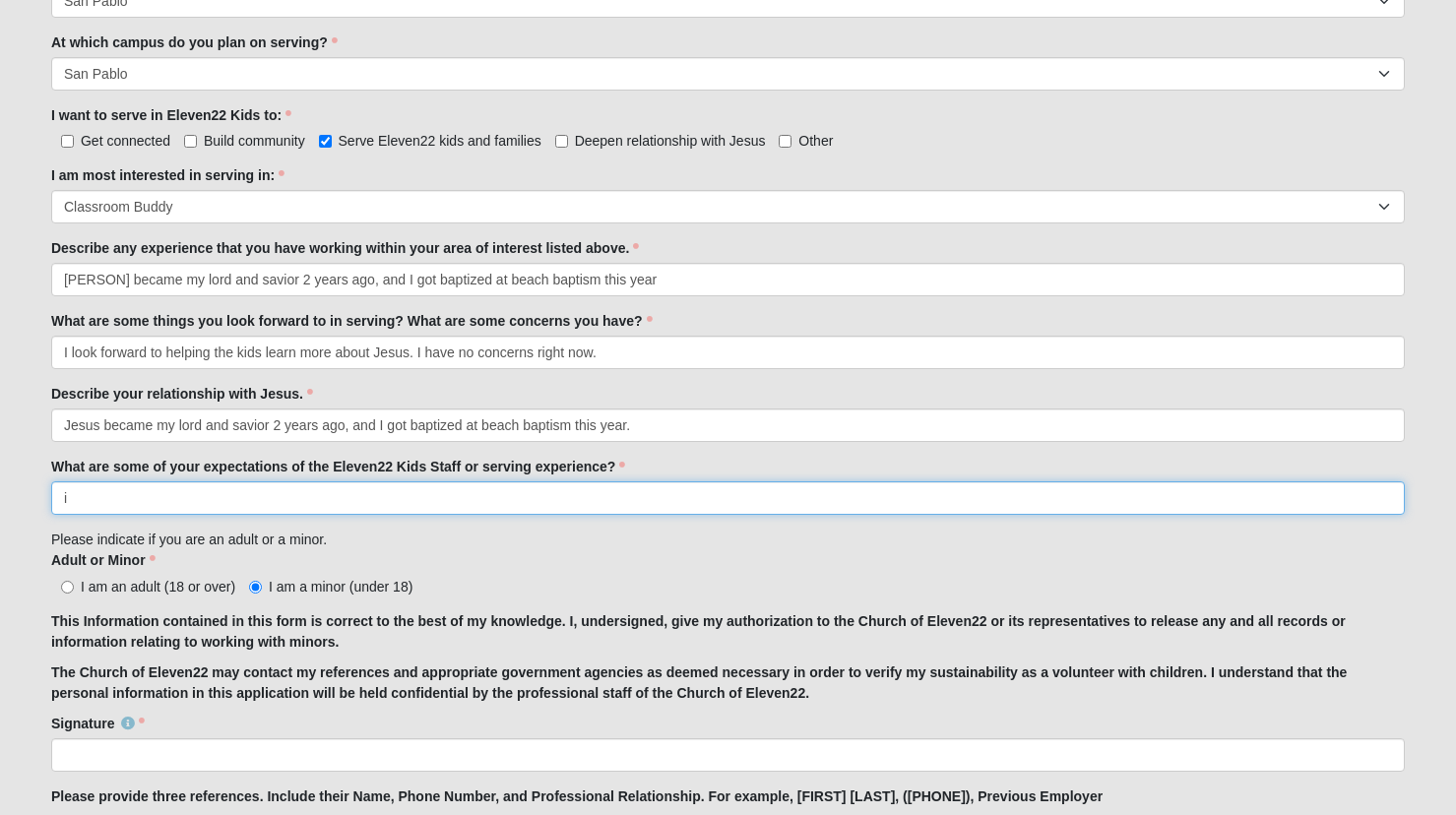 type on "i" 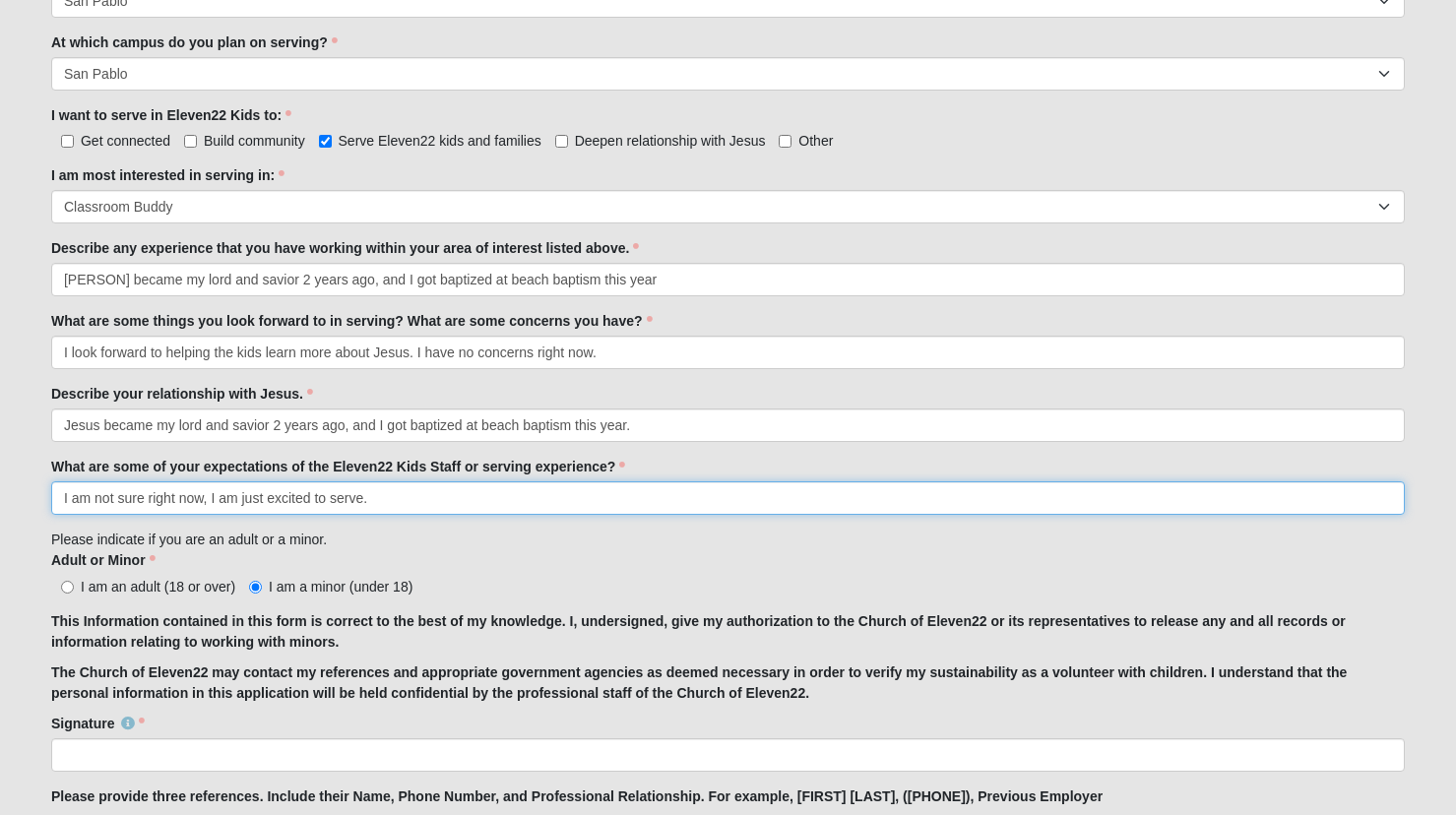 type on "I am not sure right now, I am just excited to serve." 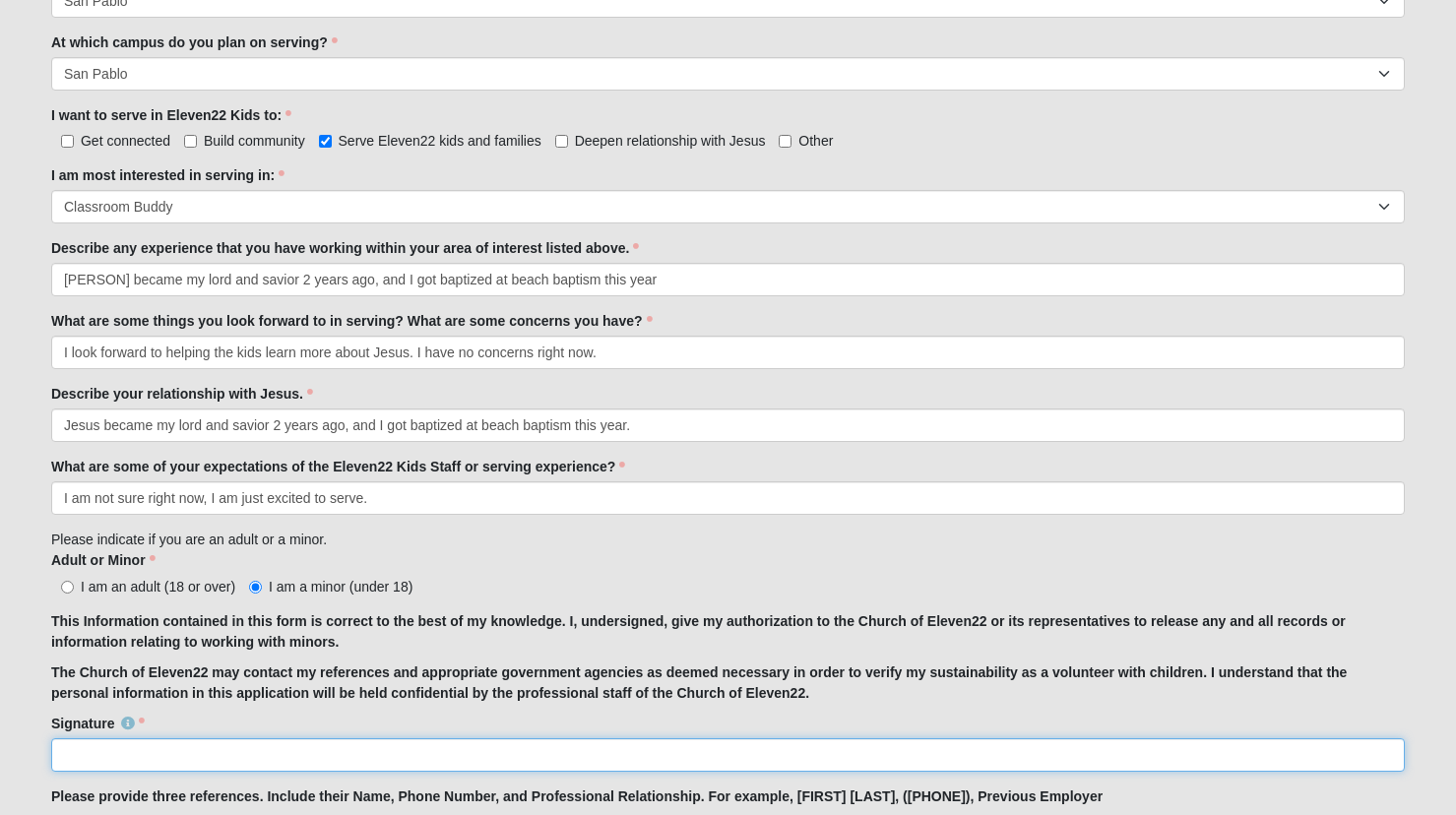 click on "Signature" at bounding box center [728, 755] 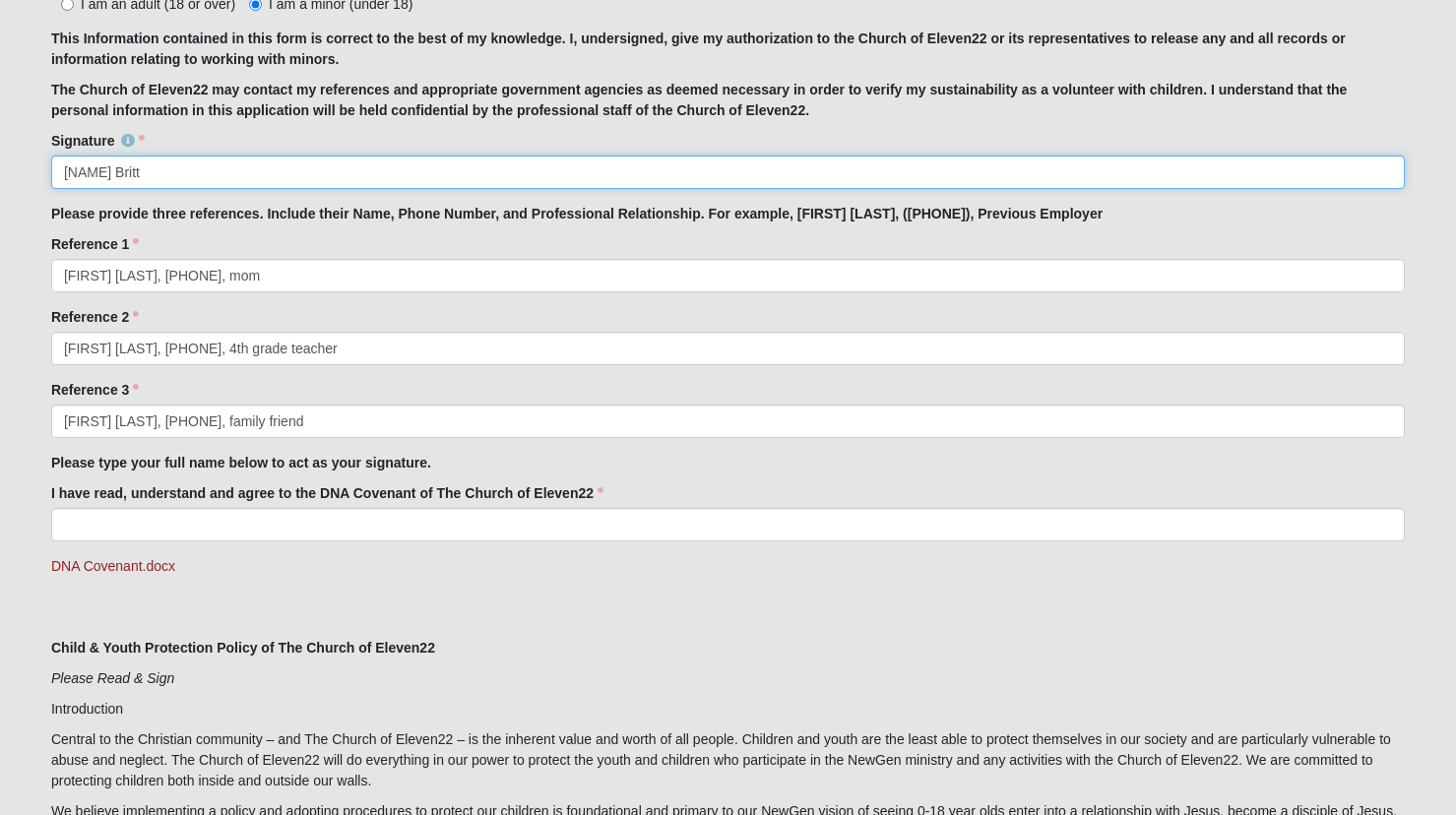 scroll, scrollTop: 1634, scrollLeft: 0, axis: vertical 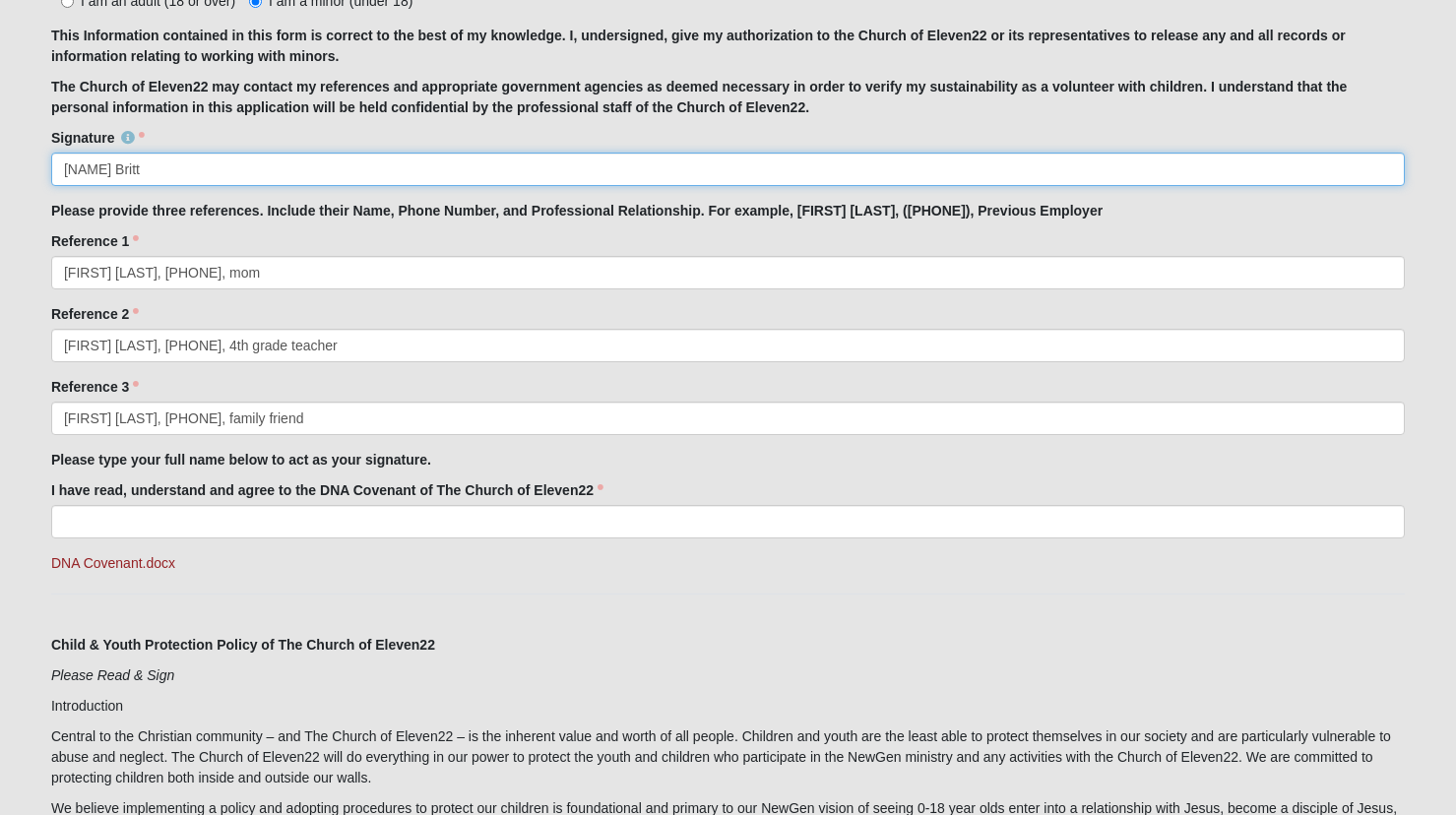 type on "[NAME] Britt" 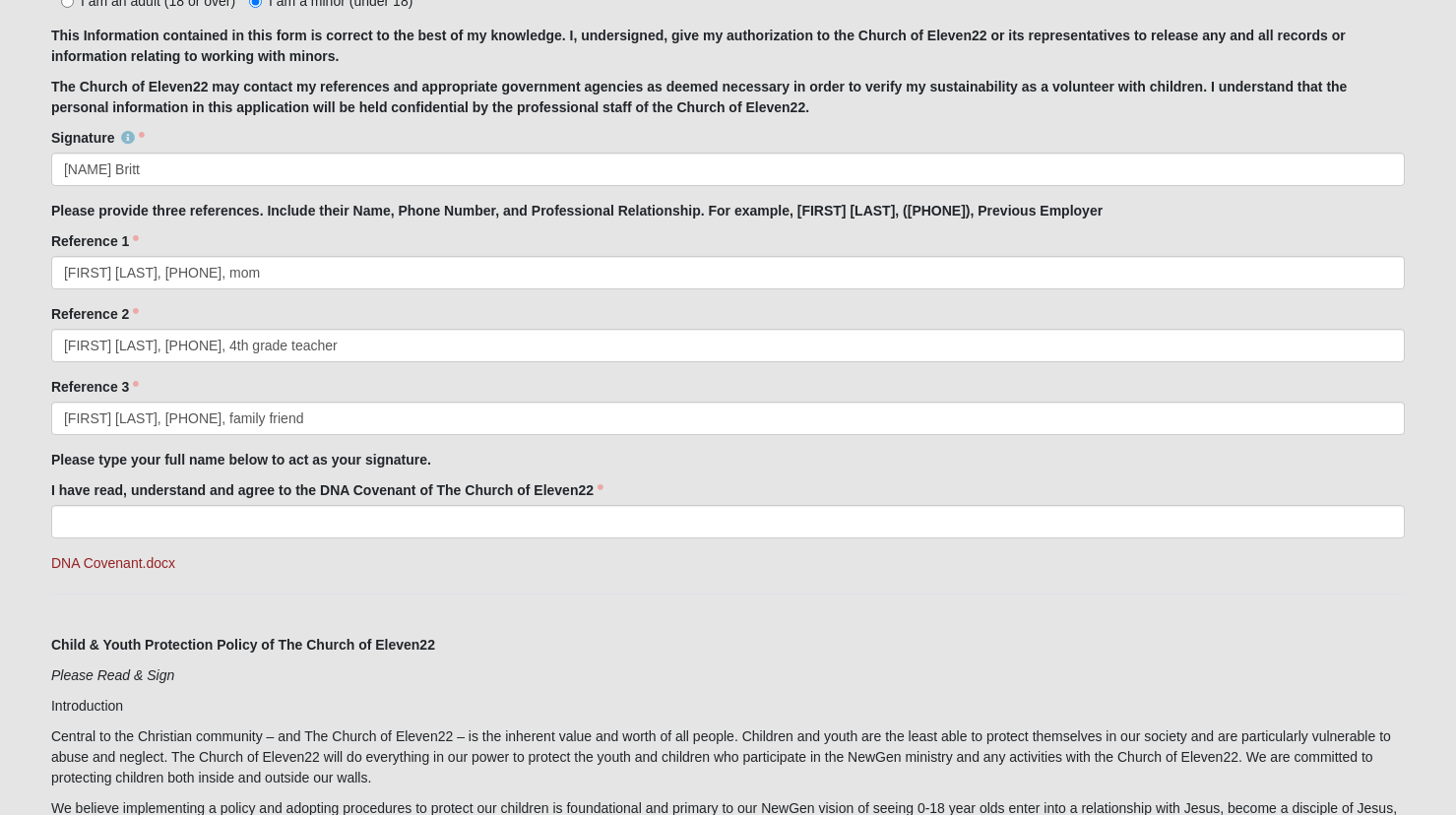click on "Applicant is in the same immediate family as
[NAME] Britt
None of the above
Answer to which family is required.
Family Member to Register
[NAME] Britt
Anna Kathryn Britt
Abigail Britt
Jennifer Britt
Page Title
First Name
Abigail
First Name is required.
Last Name
Britt
Last Name is required.
Email
[EMAIL]
Email address is not valid
Email is required.
Mobile
(864) 357-3206
Mobile is required.
Gender
Male
Female
Gender is required." at bounding box center (728, 1625) 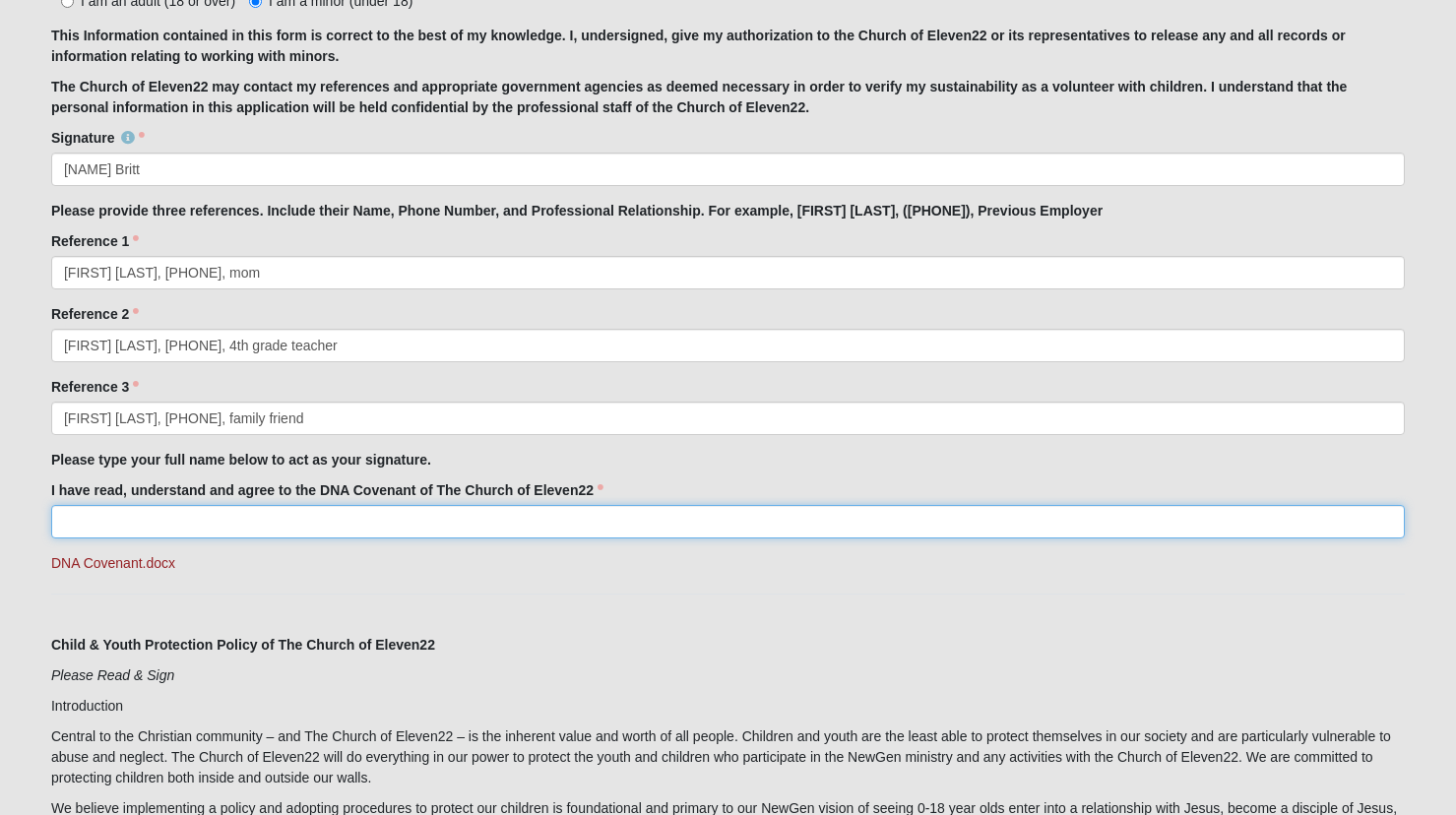 click on "I have read, understand and agree to the DNA Covenant of The Church of Eleven22" at bounding box center [728, 522] 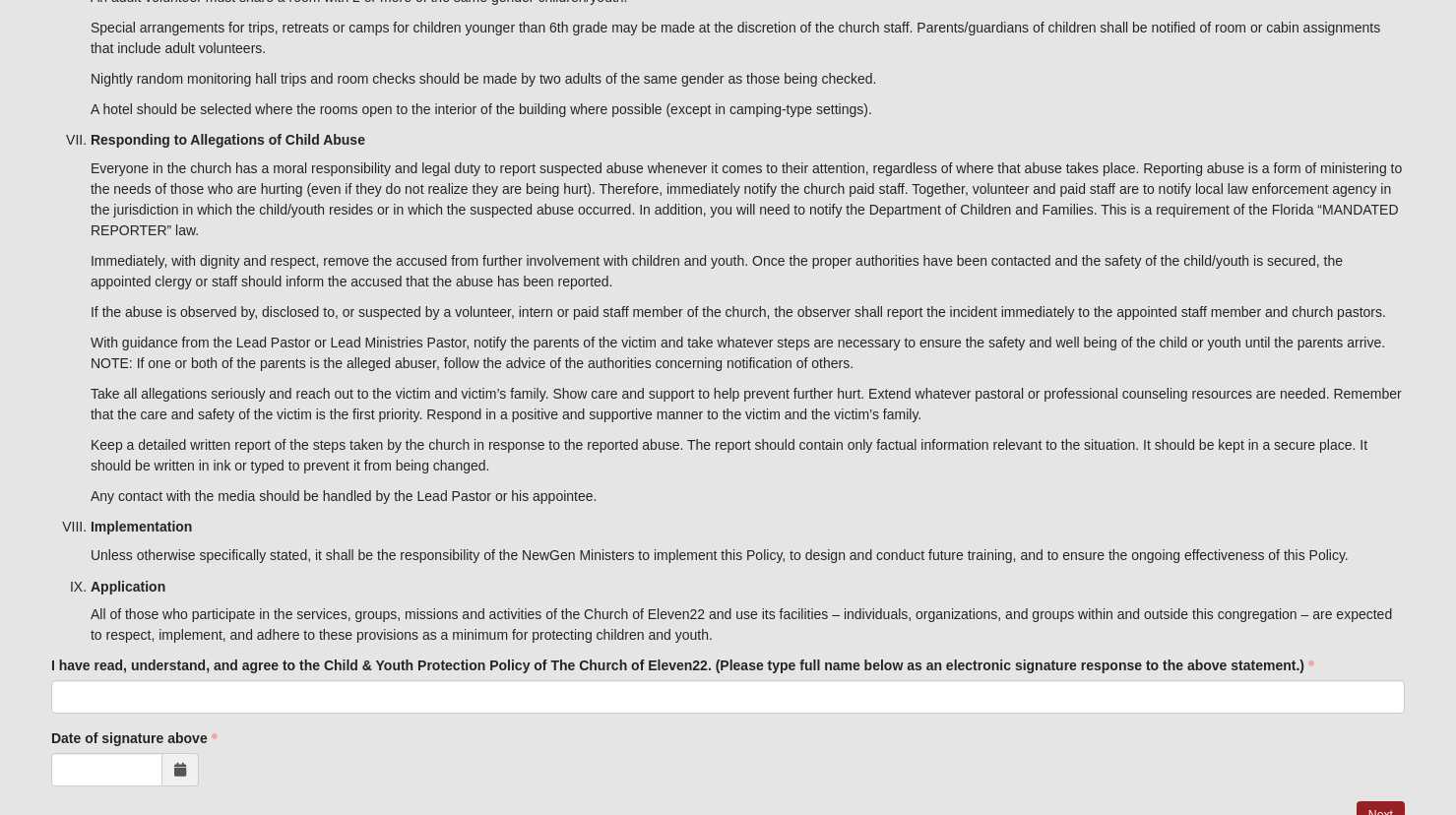 scroll, scrollTop: 5601, scrollLeft: 0, axis: vertical 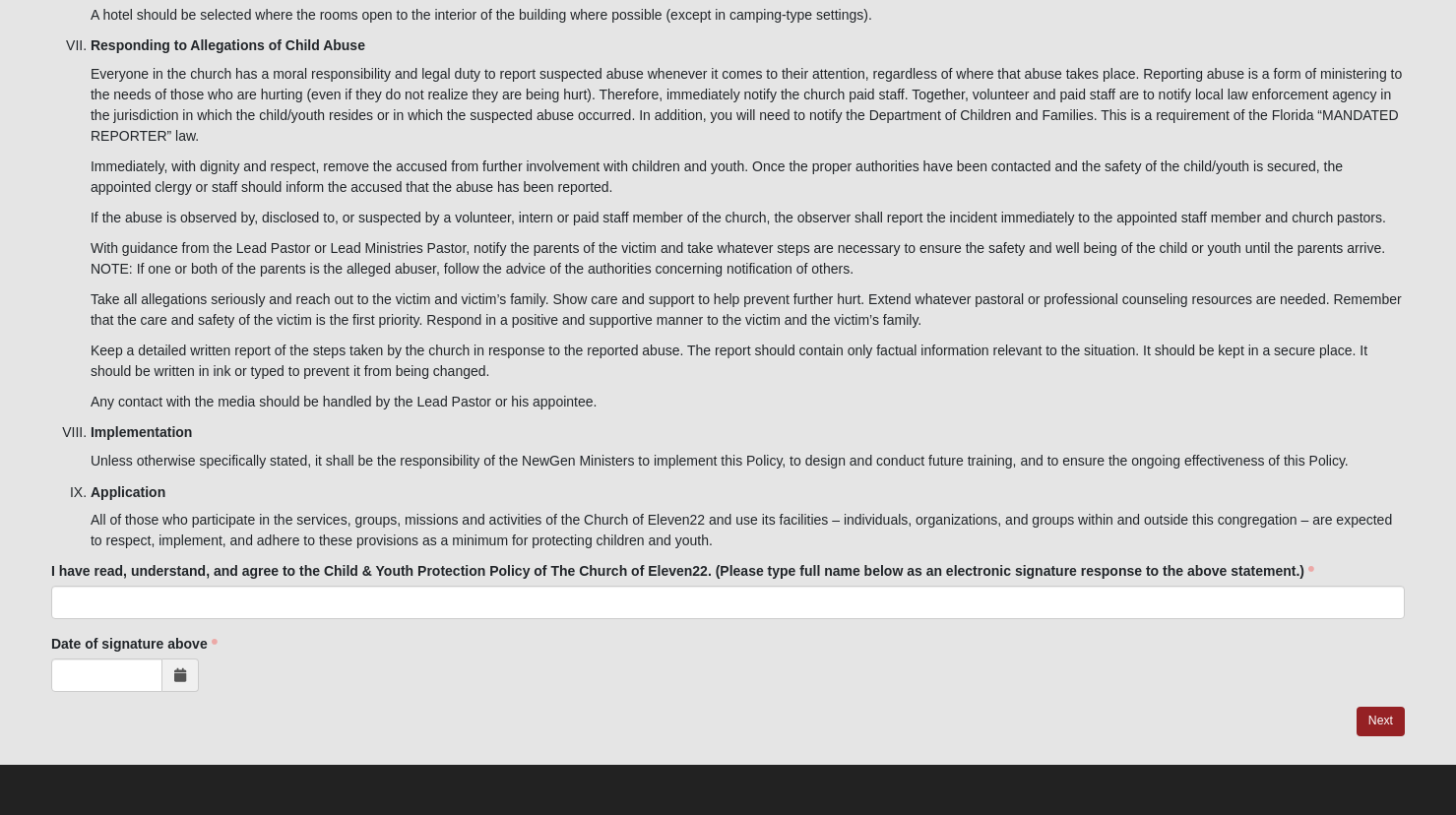 type on "[NAME] Britt" 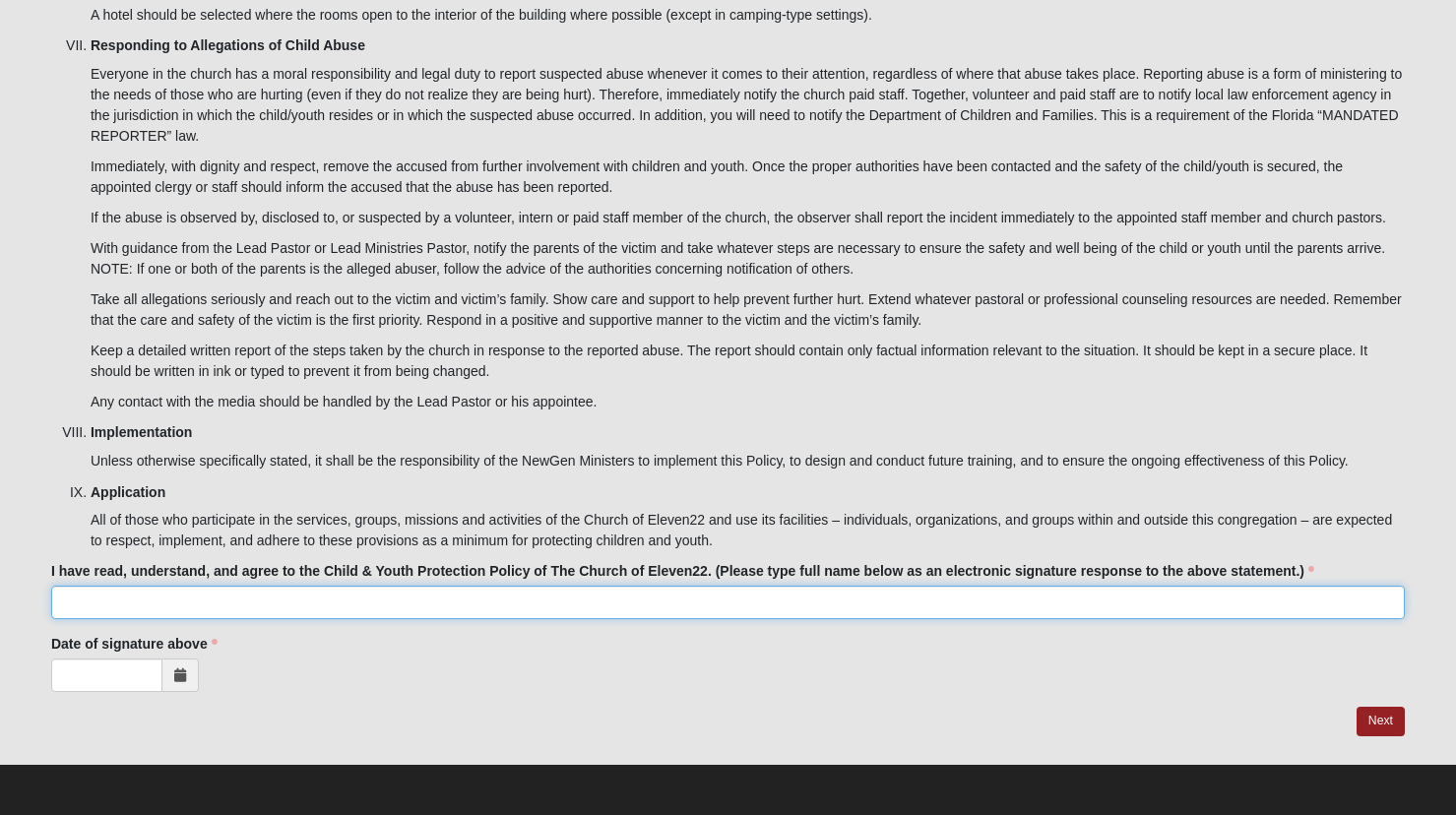click on "I have read, understand, and agree to the Child & Youth Protection Policy of The Church of Eleven22. (Please type full name below as an electronic signature response to the above statement.)" at bounding box center (728, 602) 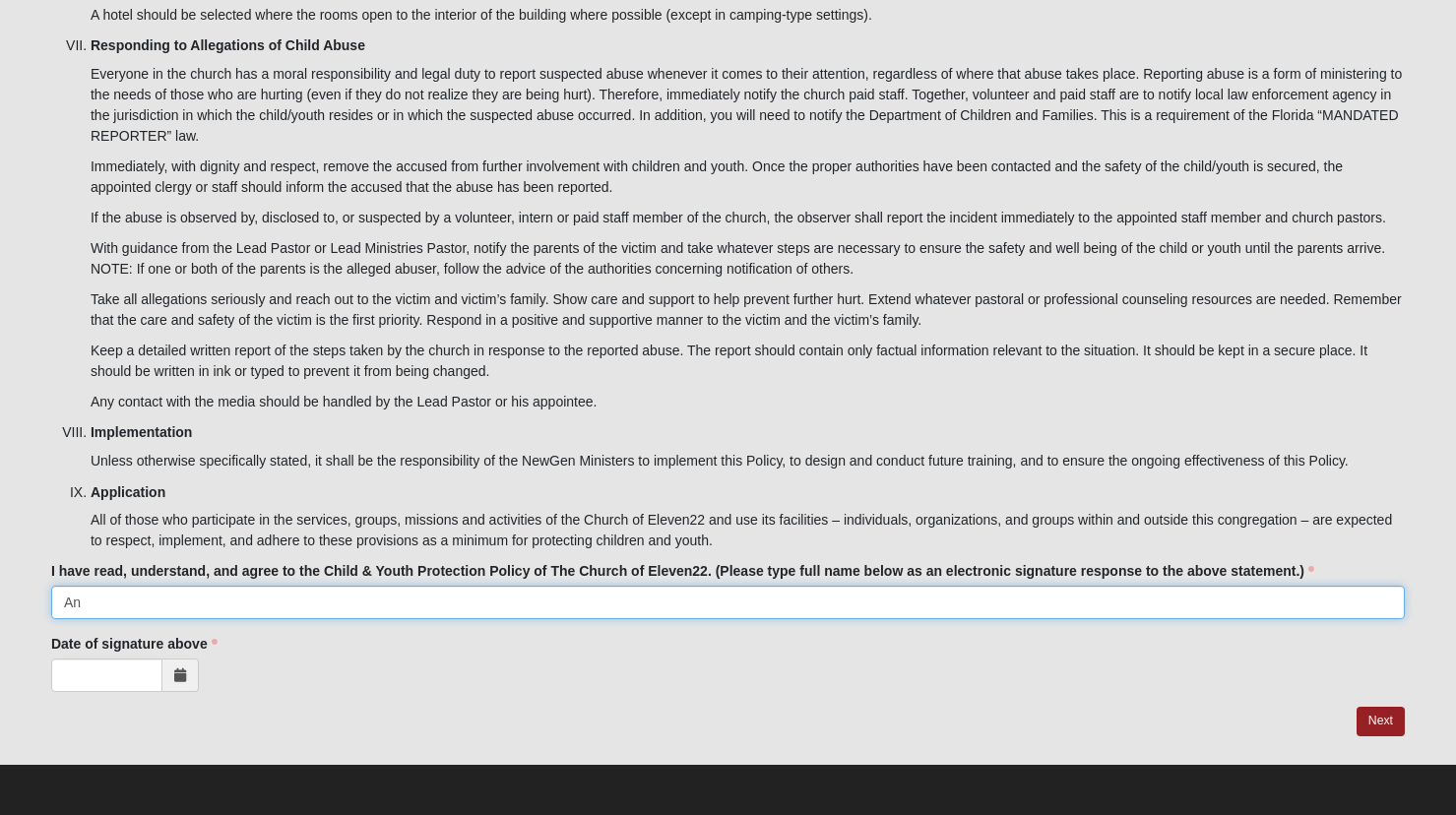type on "A" 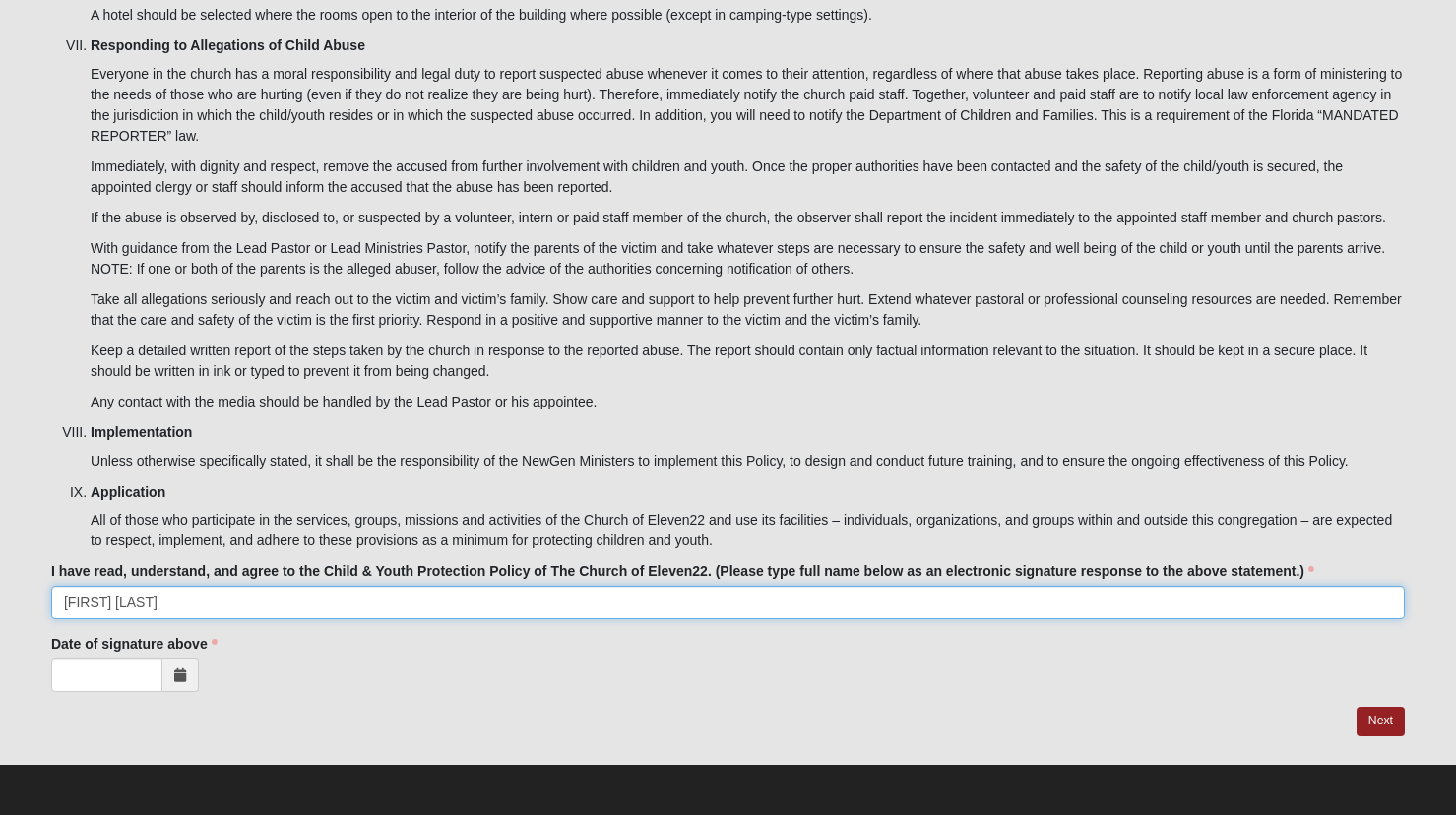 click on "[FIRST] [LAST]" at bounding box center (728, 602) 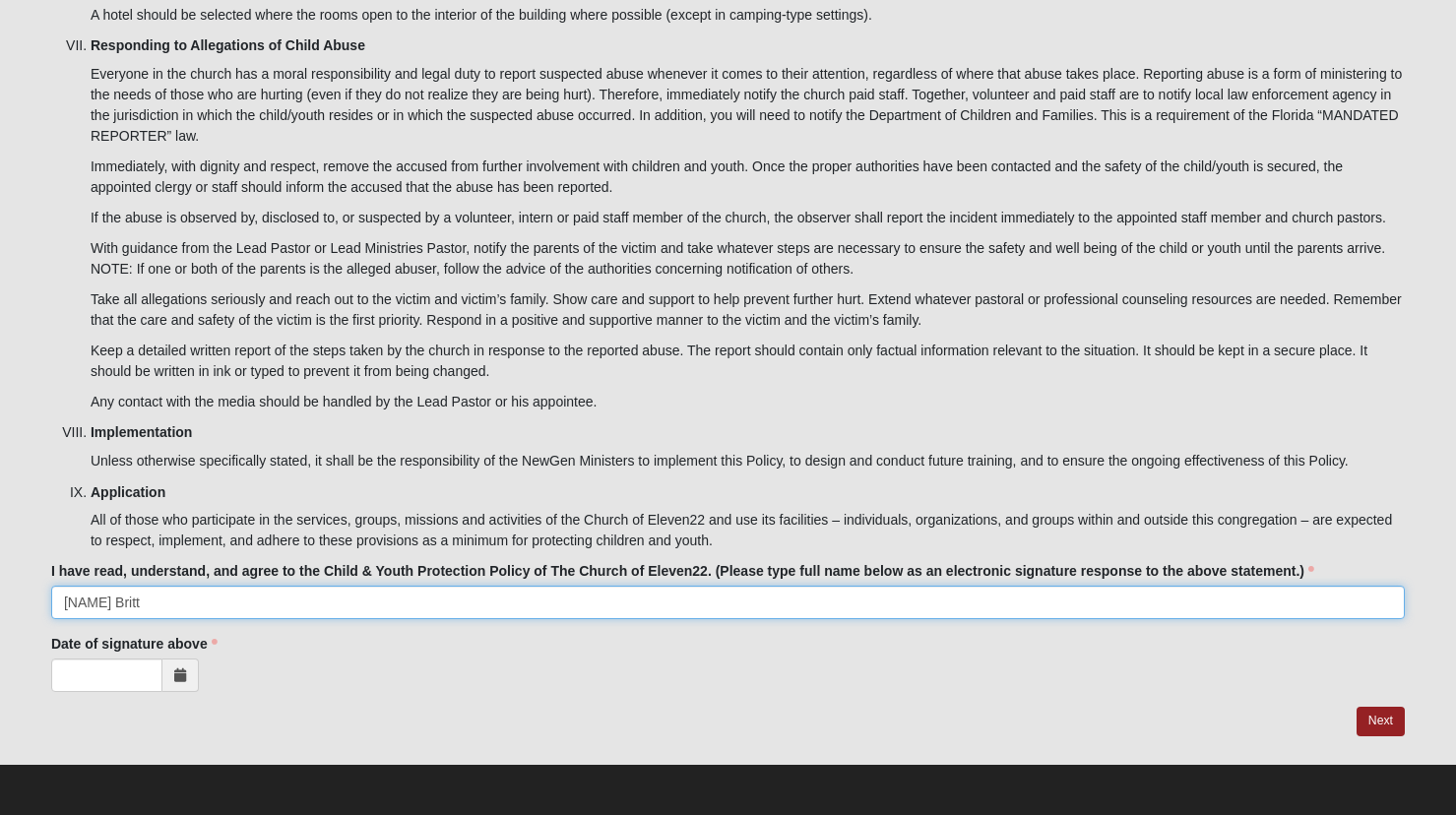 type on "[NAME] Britt" 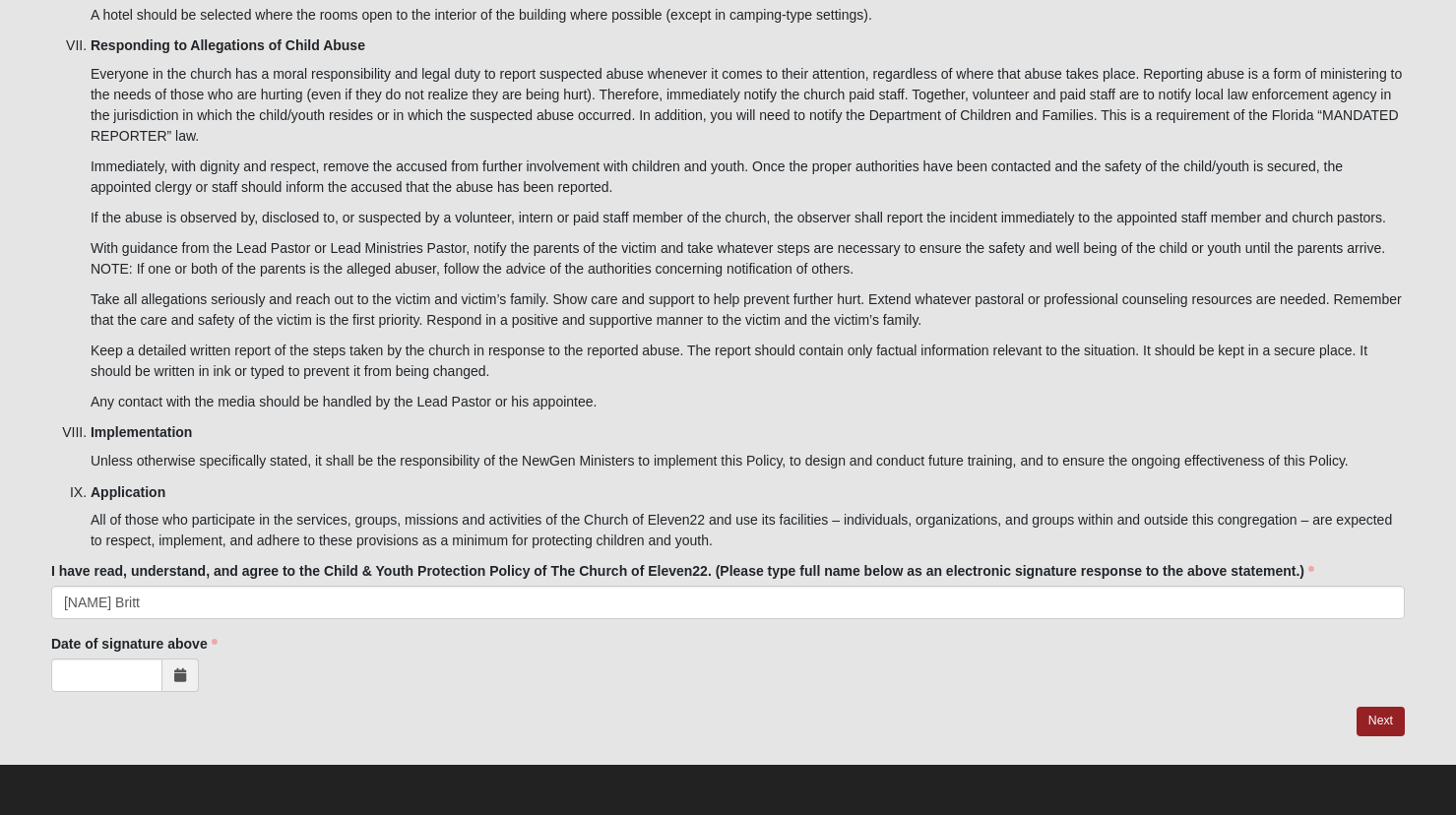 click on "Applicant is in the same immediate family as
[NAME] Britt
None of the above
Answer to which family is required.
Family Member to Register
[NAME] Britt
Anna Kathryn Britt
Abigail Britt
Jennifer Britt
Page Title
First Name
Abigail
First Name is required.
Last Name
Britt
Last Name is required.
Email
[EMAIL]
Email address is not valid
Email is required.
Mobile
(864) 357-3206
Mobile is required.
Gender
Male
Female
Gender is required." at bounding box center (728, -2338) 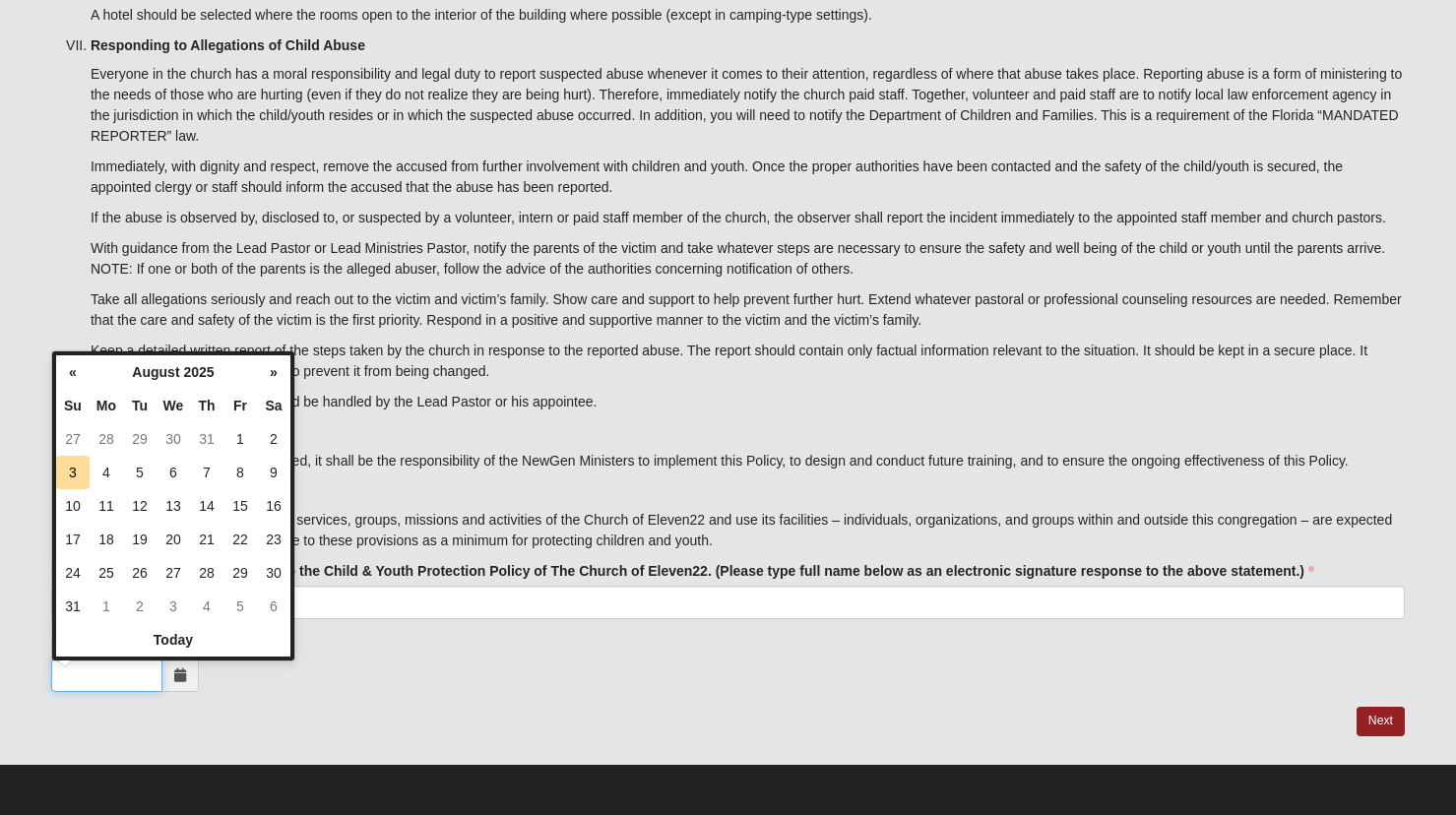 click on "Date of signature above" at bounding box center (106, 675) 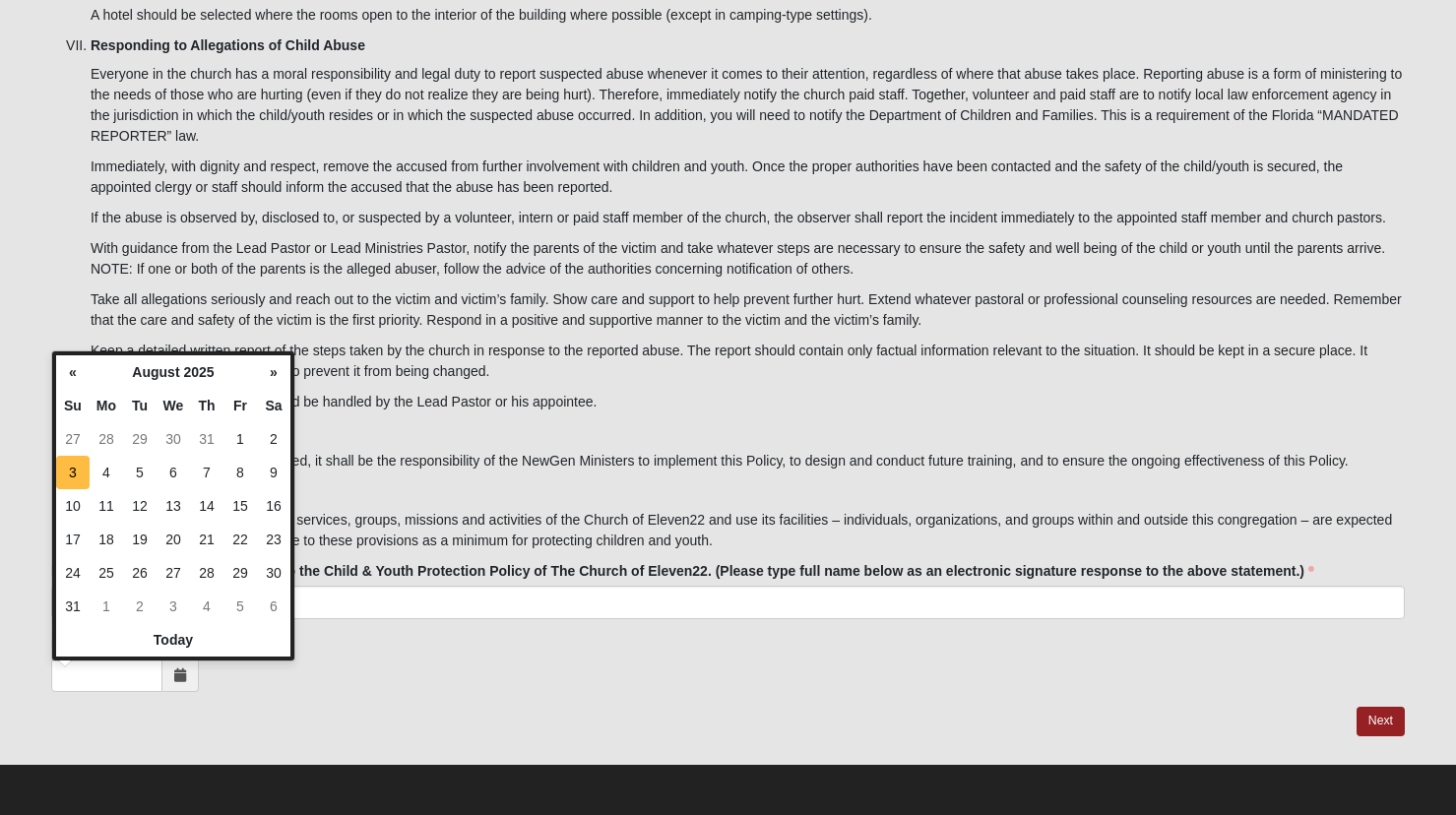 click on "3" at bounding box center [73, 472] 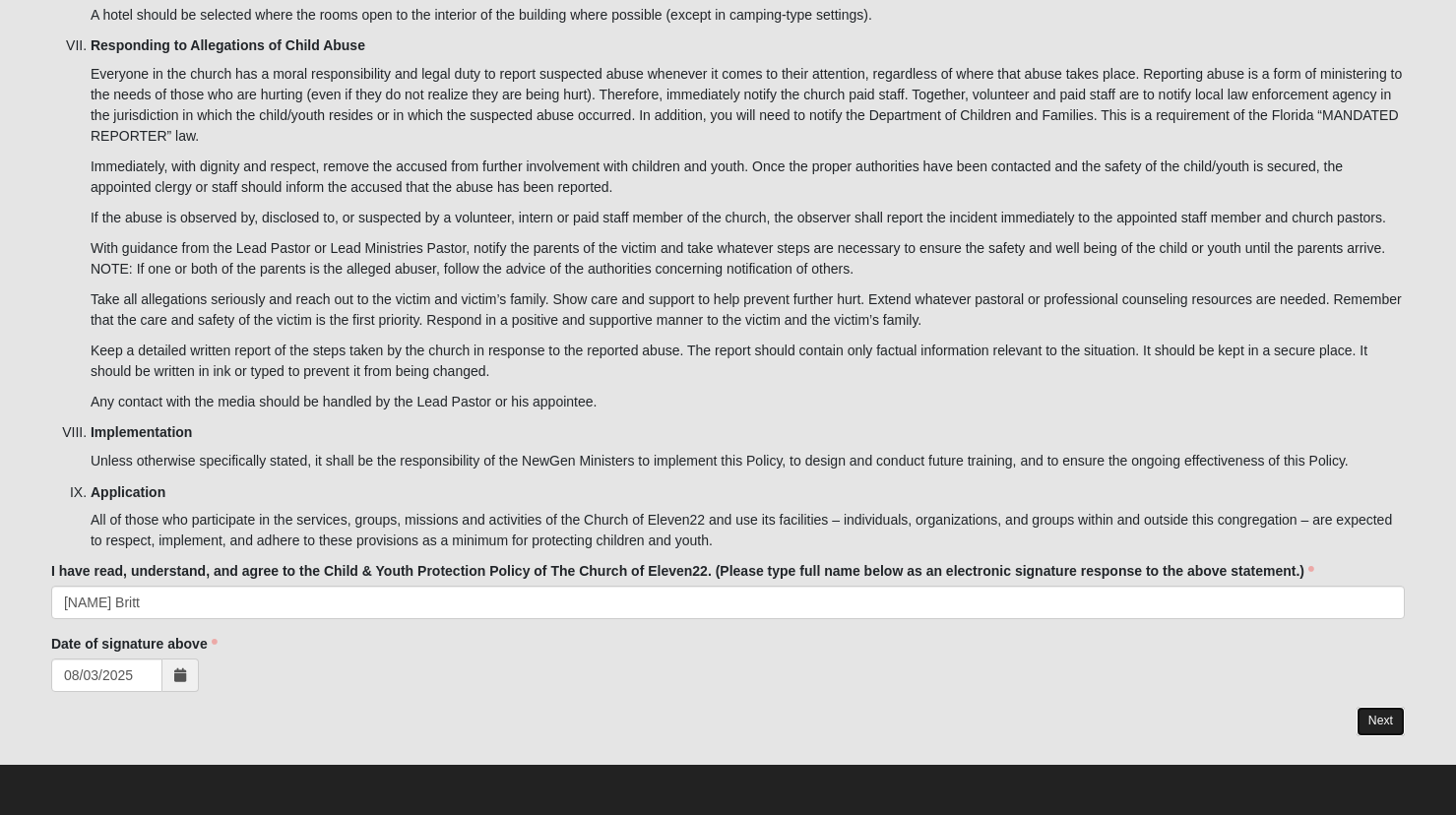 click on "Next" at bounding box center (1380, 721) 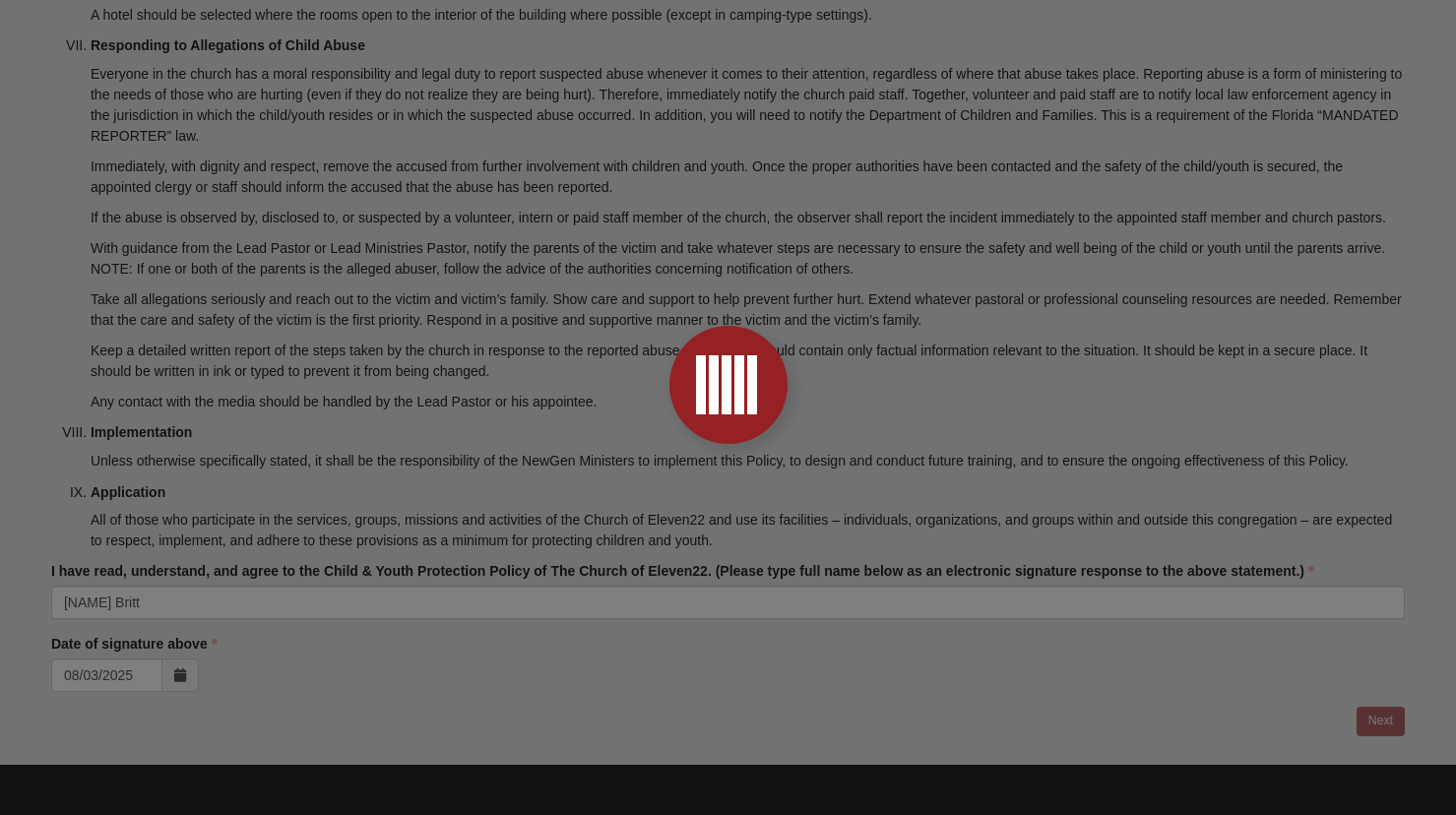 scroll, scrollTop: 0, scrollLeft: 0, axis: both 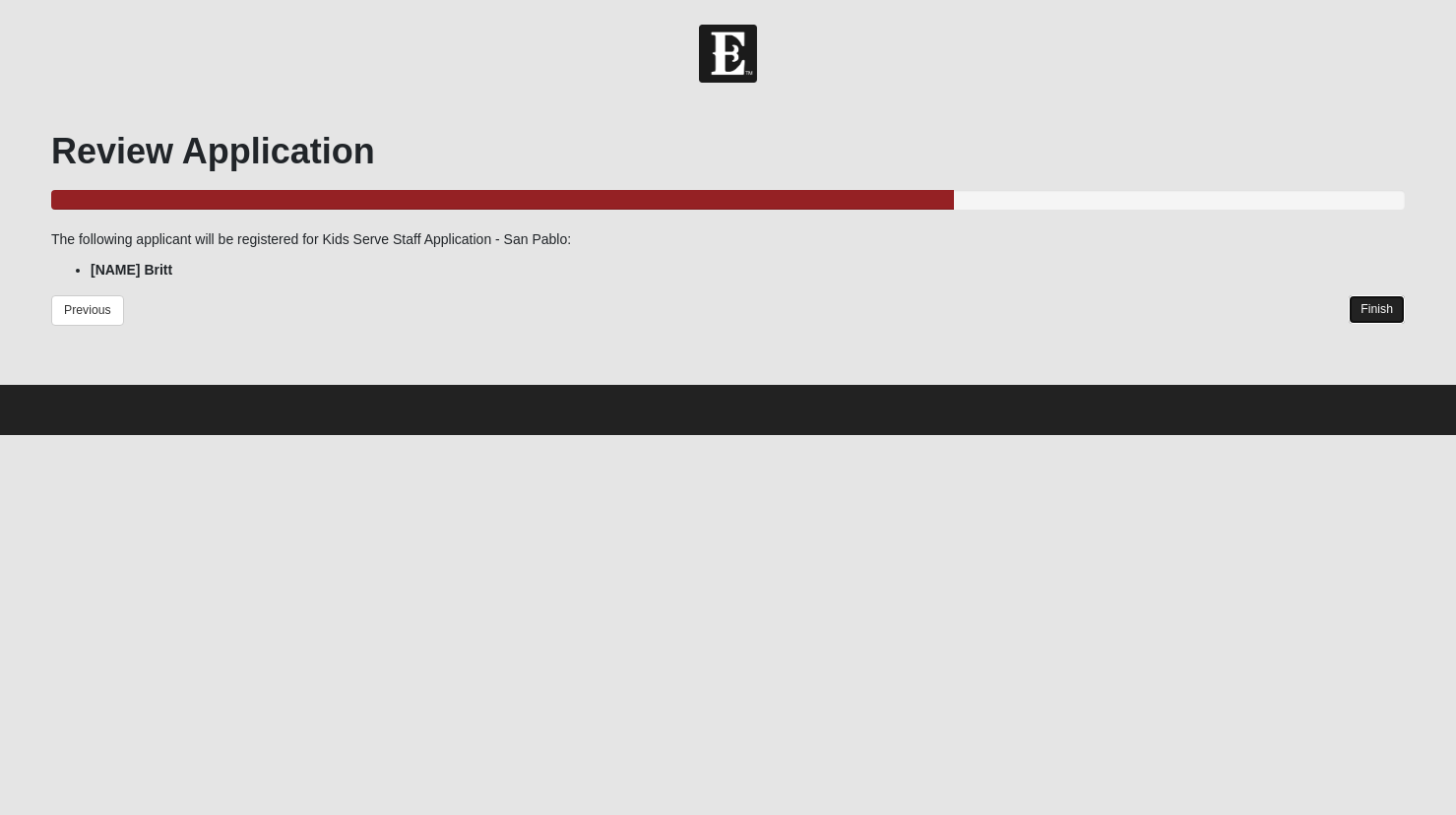 click on "Finish" at bounding box center (1376, 309) 